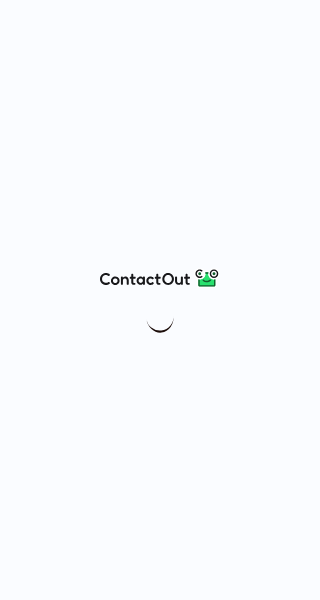 scroll, scrollTop: 0, scrollLeft: 0, axis: both 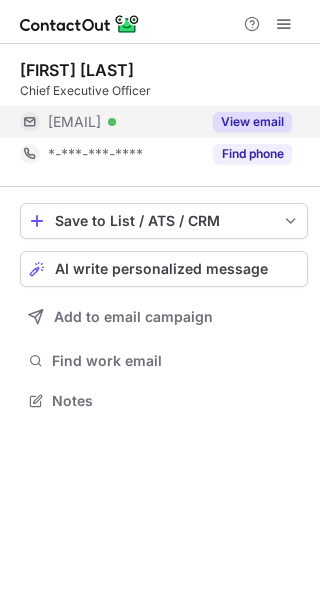 click on "View email" at bounding box center (252, 122) 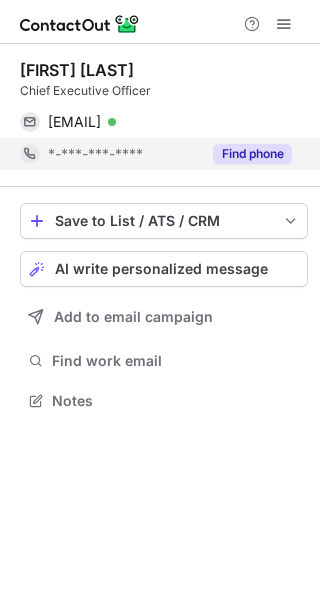 click on "Find phone" at bounding box center (252, 154) 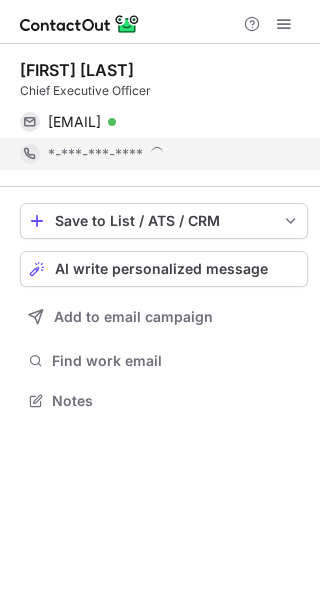 scroll, scrollTop: 10, scrollLeft: 9, axis: both 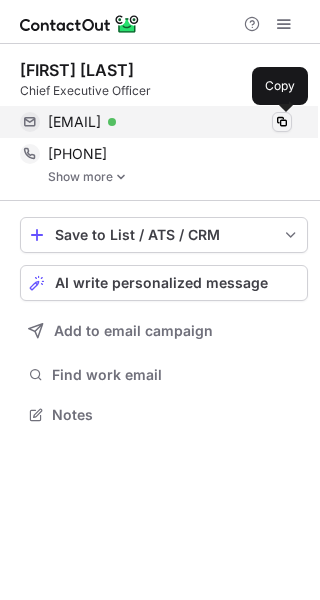 click at bounding box center (282, 122) 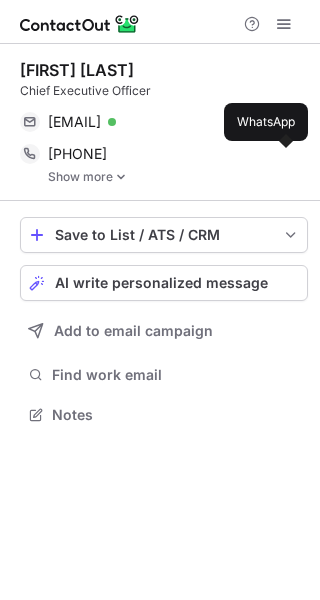 type 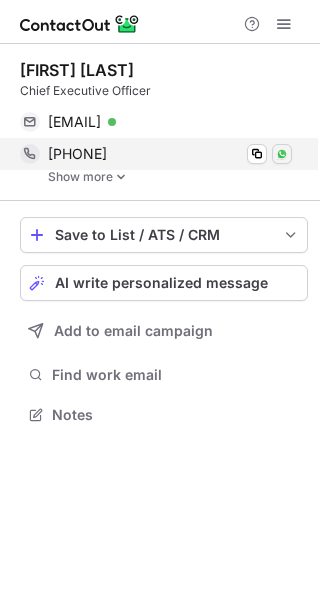 drag, startPoint x: 113, startPoint y: 175, endPoint x: 291, endPoint y: 154, distance: 179.23448 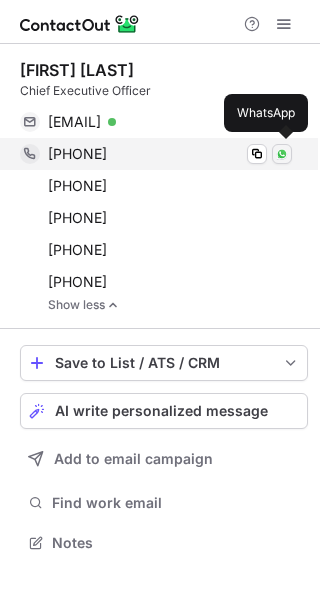 click at bounding box center (282, 154) 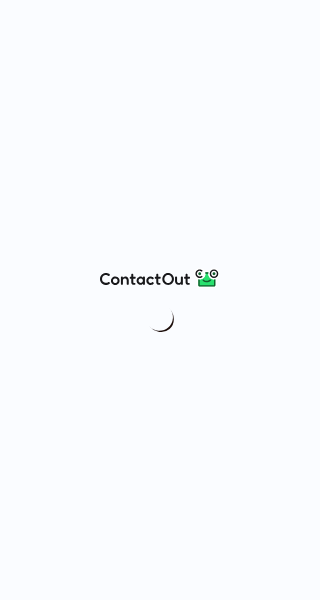 scroll, scrollTop: 0, scrollLeft: 0, axis: both 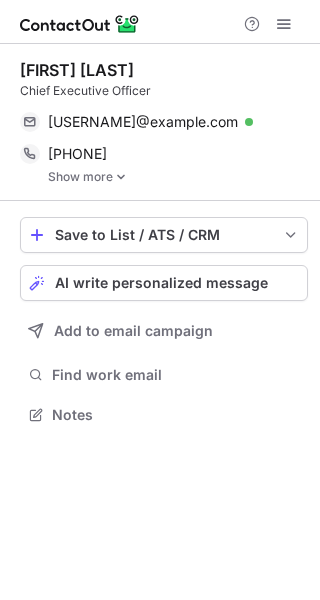 click on "Show more" at bounding box center (178, 177) 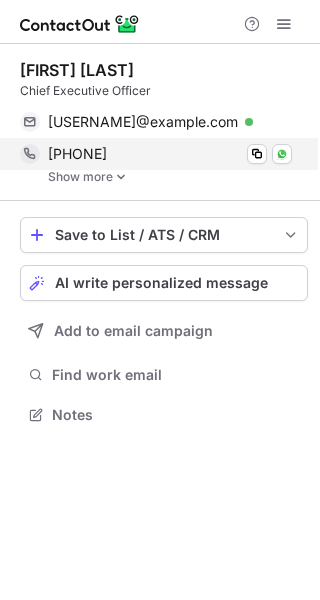 scroll, scrollTop: 10, scrollLeft: 9, axis: both 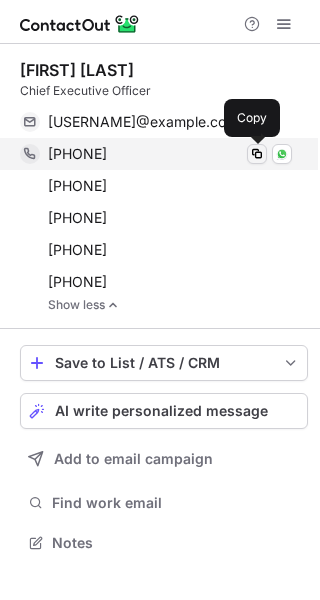 click at bounding box center (257, 154) 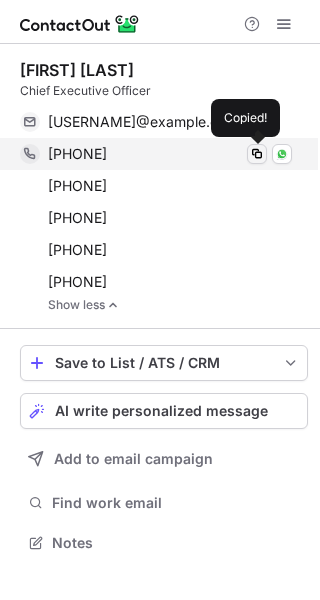 type 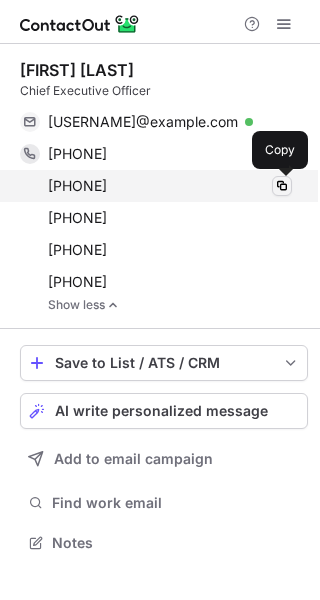 click at bounding box center (282, 186) 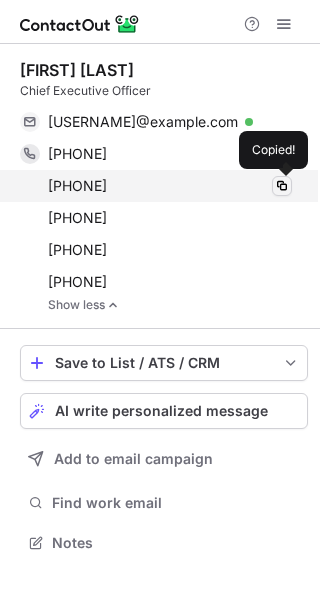 type 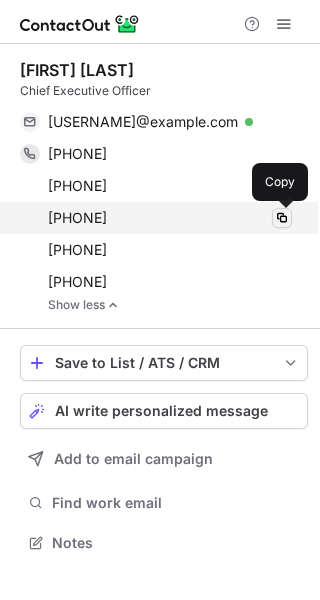 click at bounding box center [282, 218] 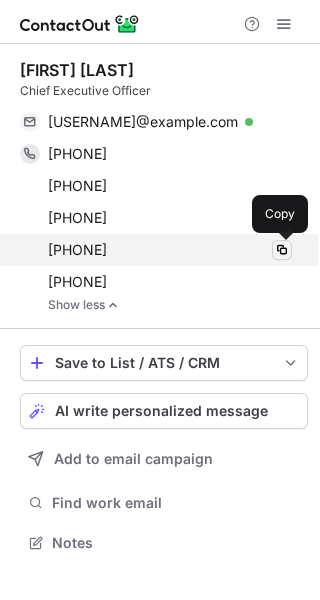 click at bounding box center (282, 250) 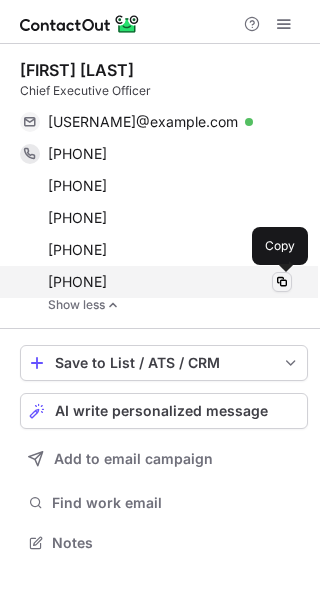 click at bounding box center (282, 282) 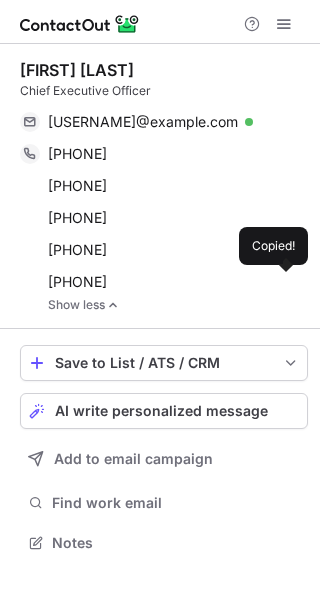 type 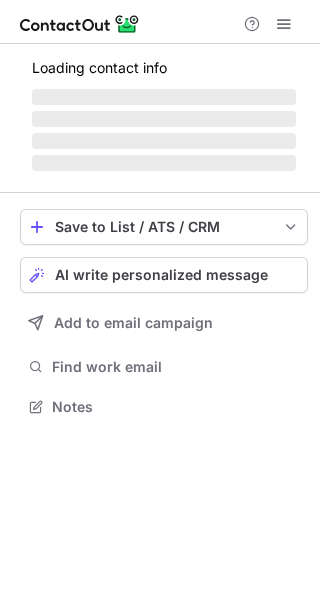 scroll, scrollTop: 0, scrollLeft: 0, axis: both 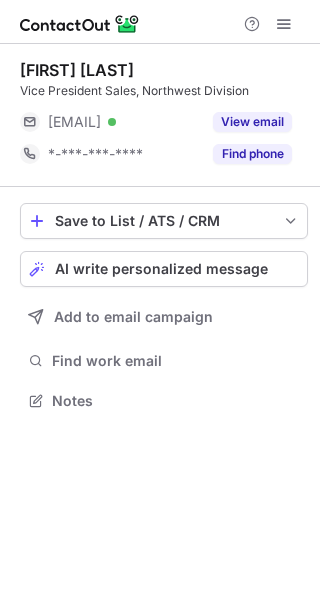 click on "View email" at bounding box center (252, 122) 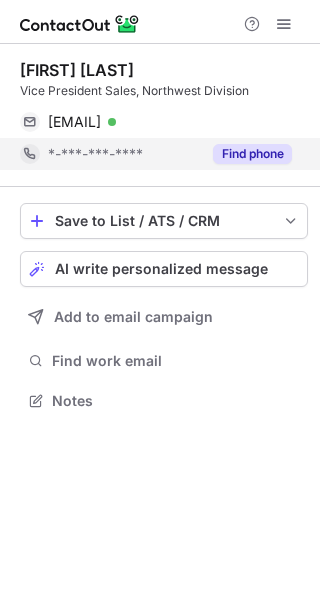 click on "Find phone" at bounding box center (252, 154) 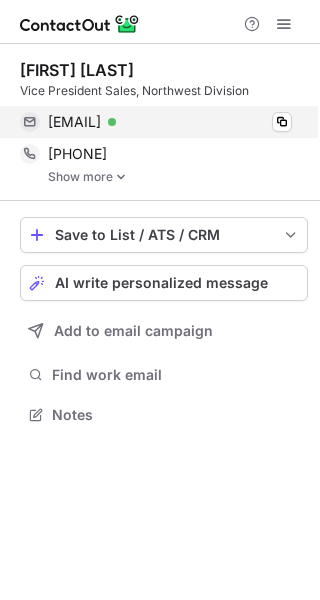scroll, scrollTop: 10, scrollLeft: 9, axis: both 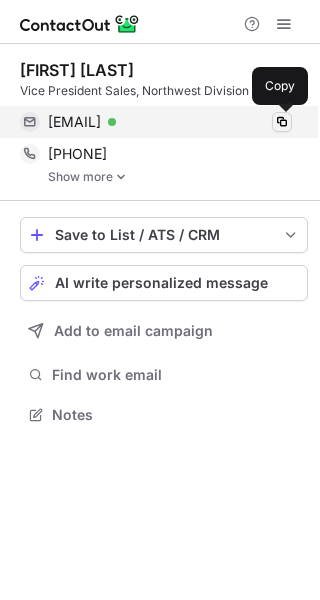 click at bounding box center [282, 122] 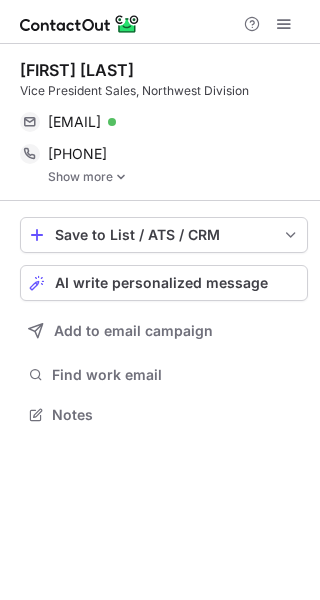click at bounding box center [121, 177] 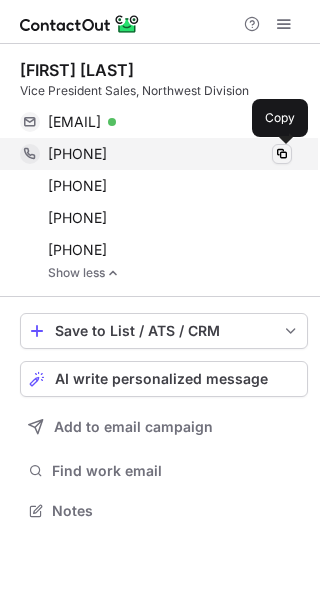 click at bounding box center (282, 154) 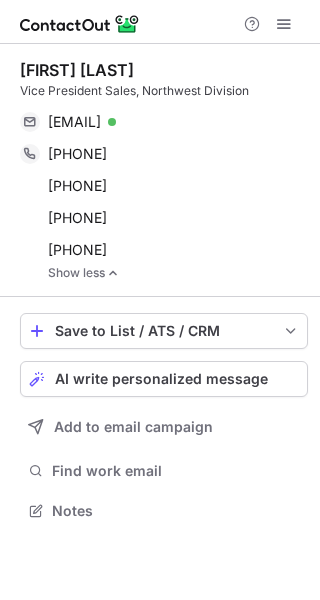 type 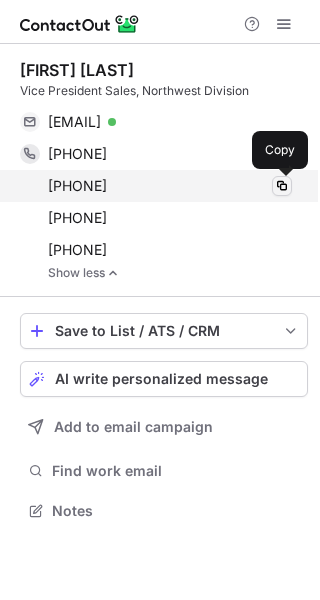 click at bounding box center (282, 186) 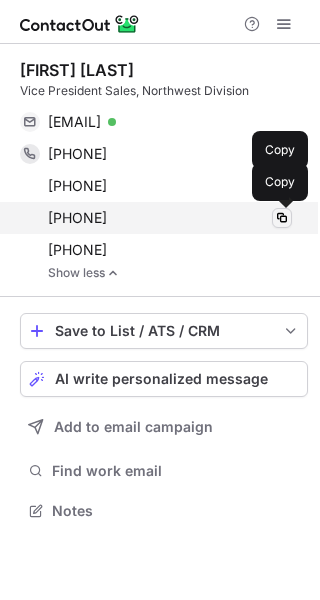click at bounding box center [282, 218] 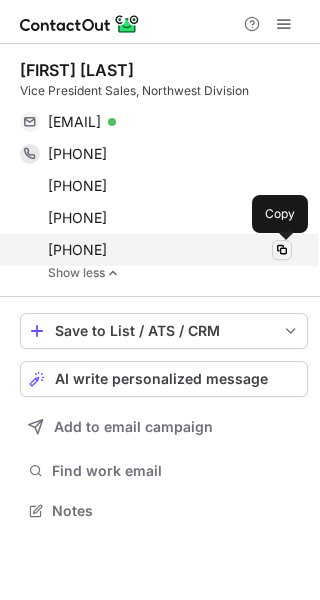 click at bounding box center [282, 250] 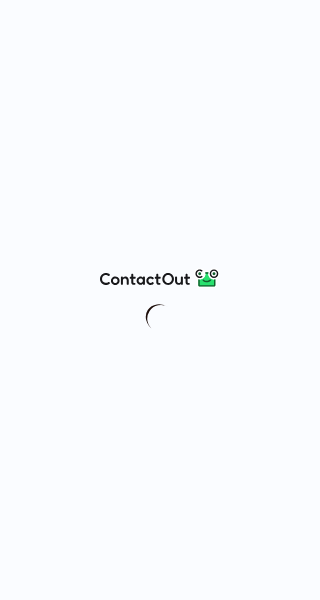 scroll, scrollTop: 0, scrollLeft: 0, axis: both 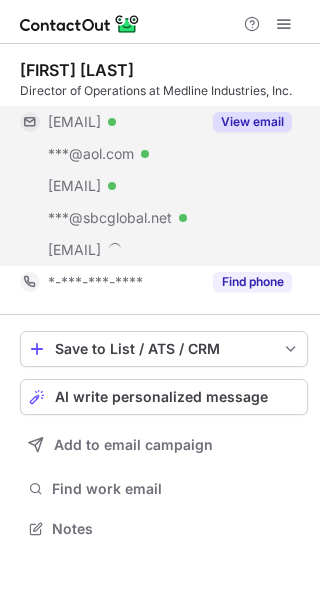 click on "View email" at bounding box center (252, 122) 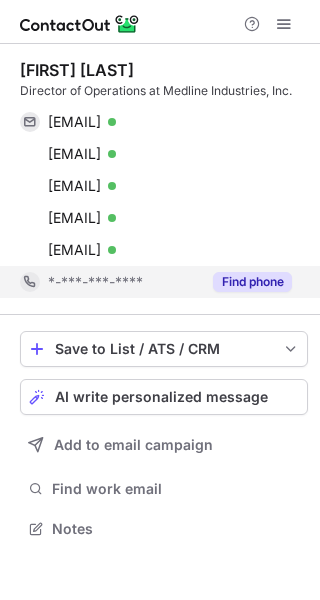 click on "Find phone" at bounding box center [252, 282] 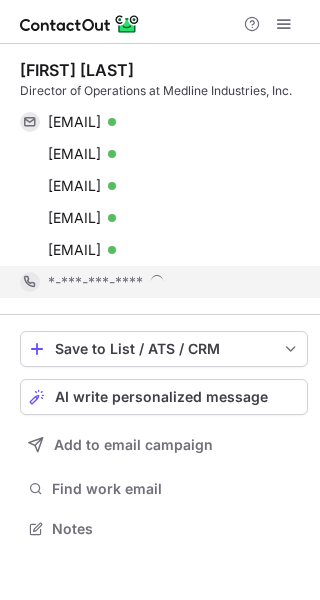 scroll, scrollTop: 10, scrollLeft: 9, axis: both 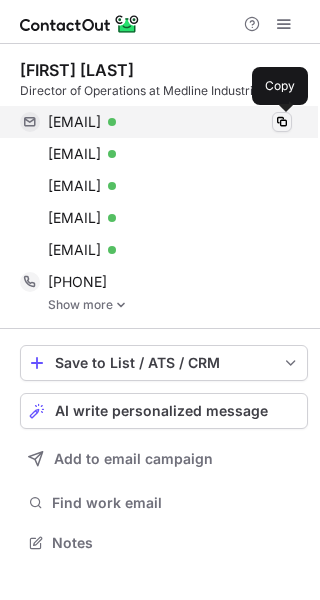 click at bounding box center (282, 122) 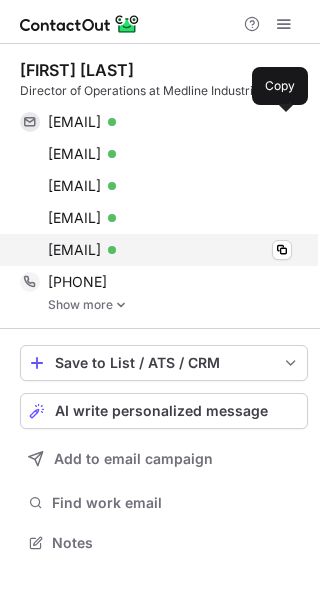 type 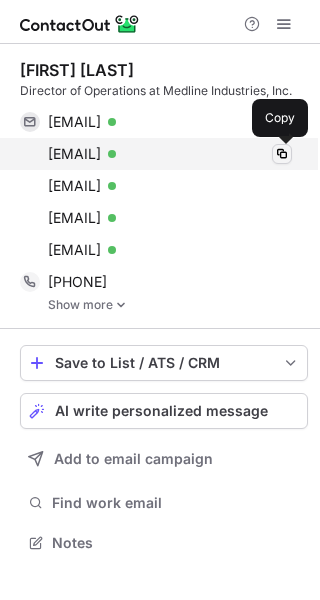 click at bounding box center (282, 154) 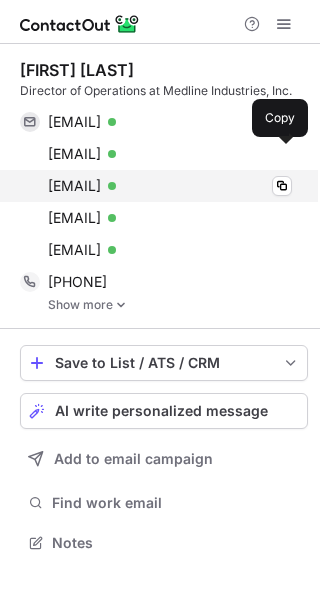 type 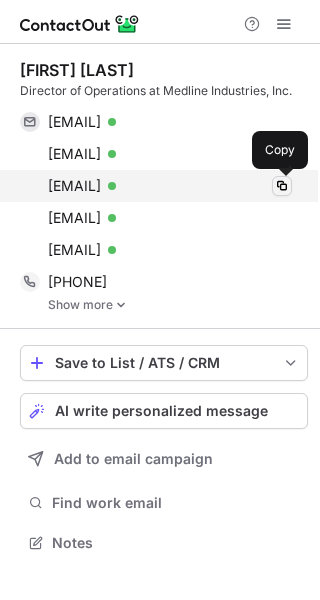 click at bounding box center (282, 186) 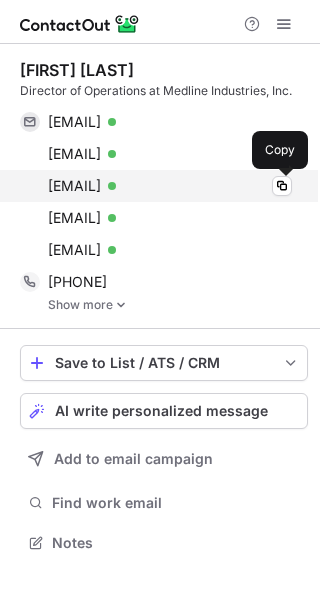 type 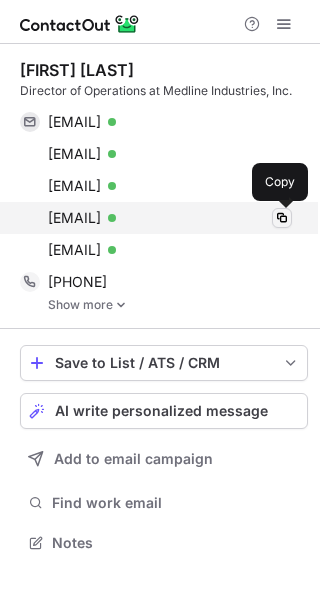 click at bounding box center [282, 218] 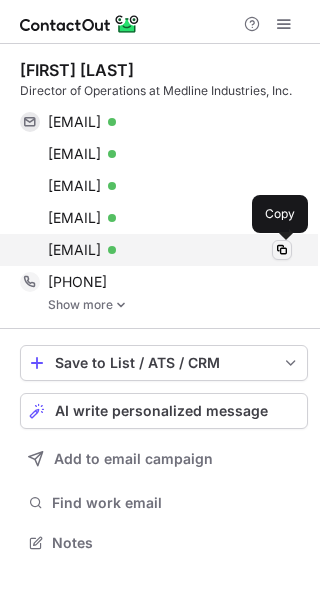 click at bounding box center [282, 250] 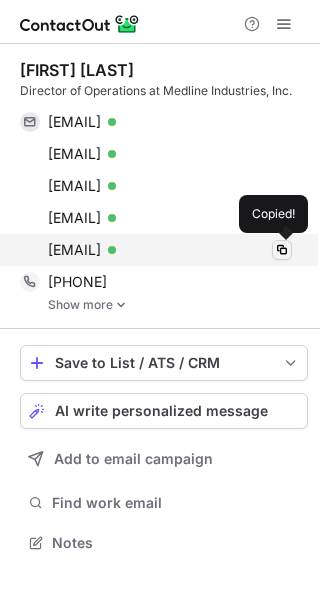 type 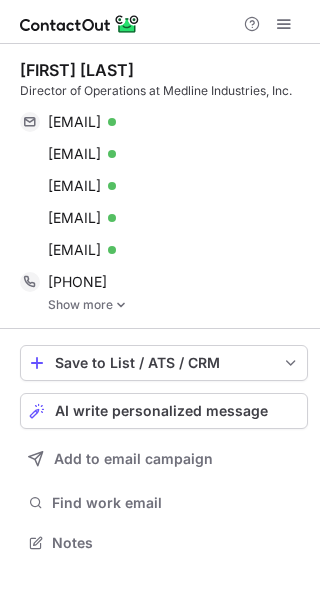 click on "Show more" at bounding box center [178, 305] 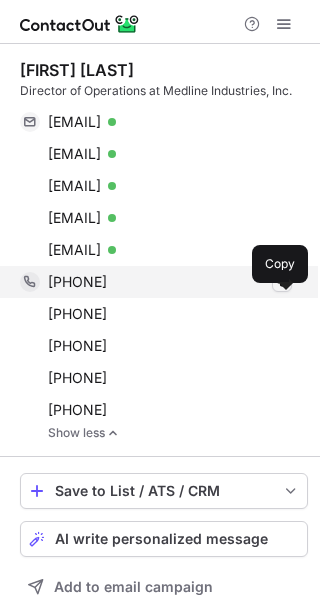 click at bounding box center (282, 282) 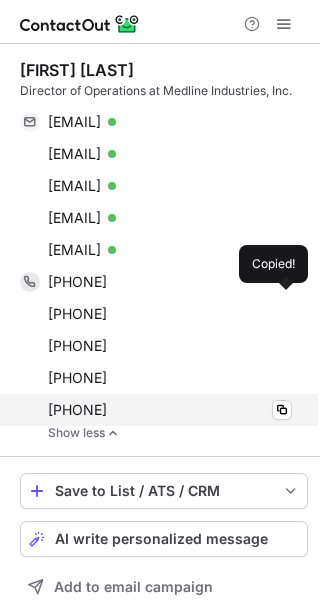 type 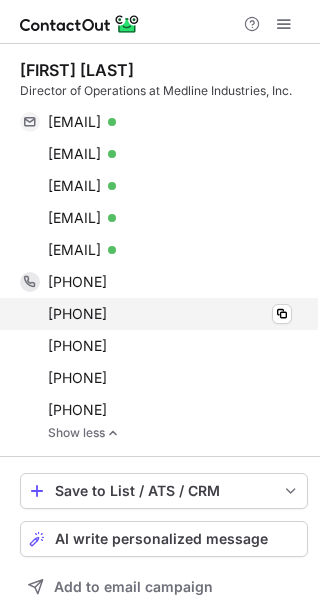 click on "+13867566880 Copy" at bounding box center (156, 314) 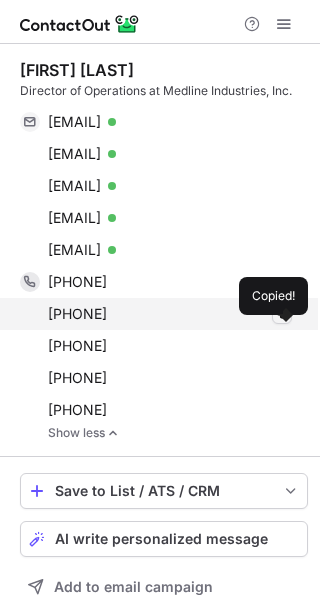 click at bounding box center [282, 314] 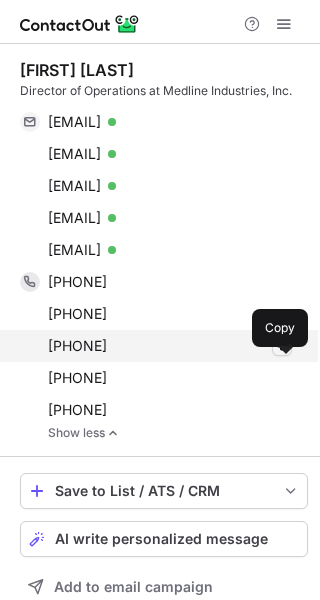click at bounding box center (282, 346) 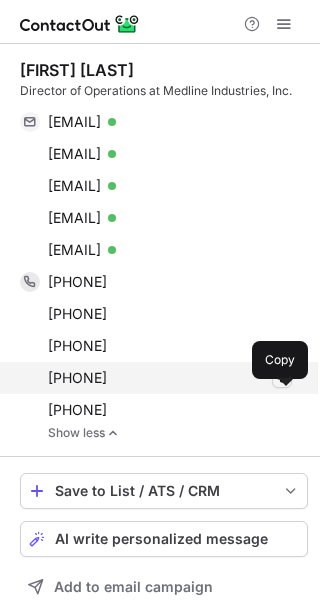 click at bounding box center (282, 378) 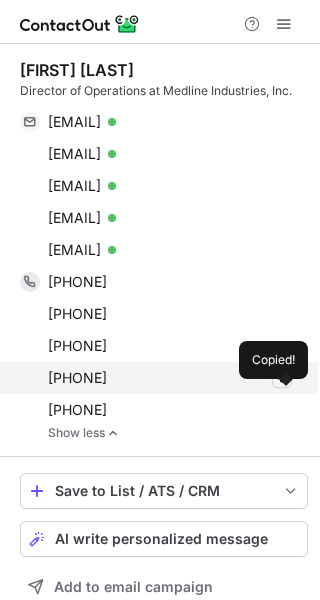 type 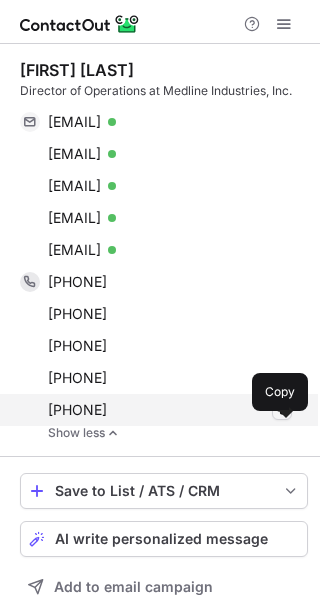 click at bounding box center (282, 410) 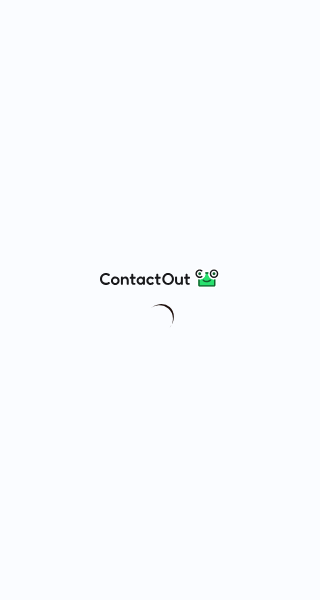 scroll, scrollTop: 0, scrollLeft: 0, axis: both 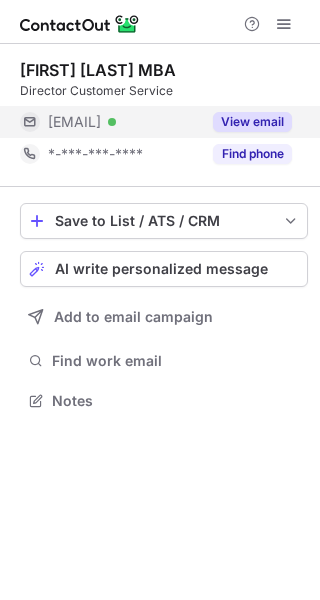 click on "View email" at bounding box center [252, 122] 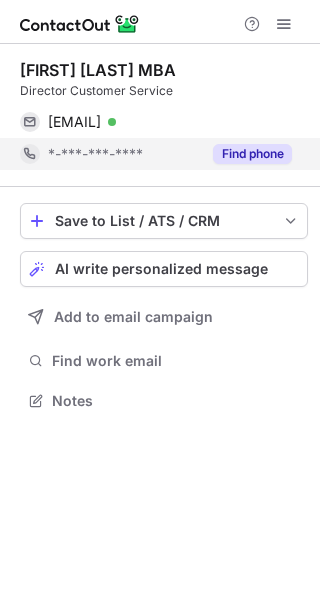 click on "Find phone" at bounding box center (252, 154) 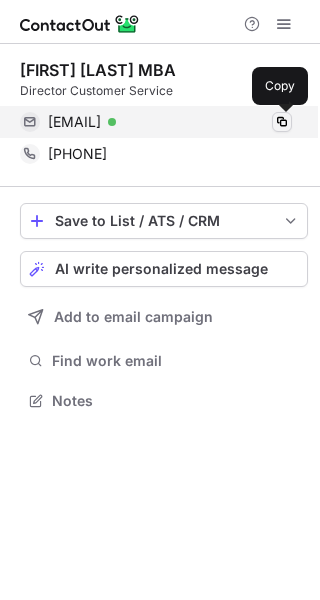 click at bounding box center (282, 122) 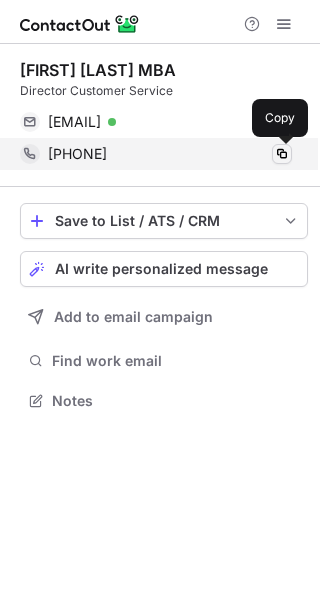 click at bounding box center (282, 154) 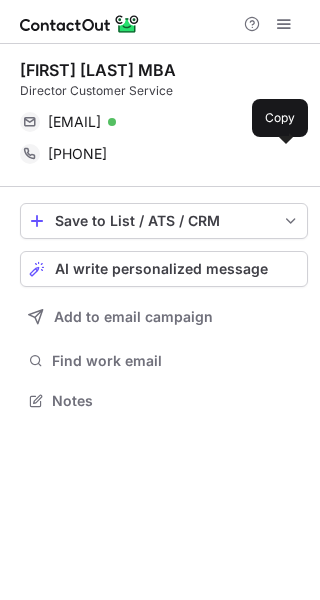 type 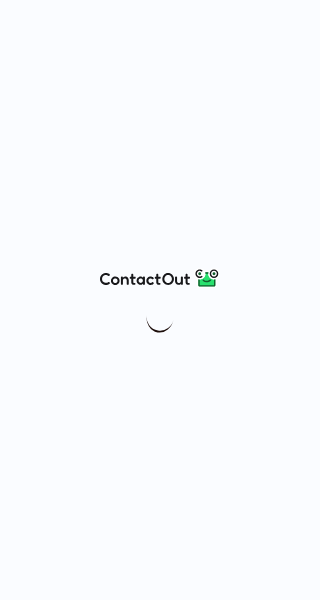 scroll, scrollTop: 0, scrollLeft: 0, axis: both 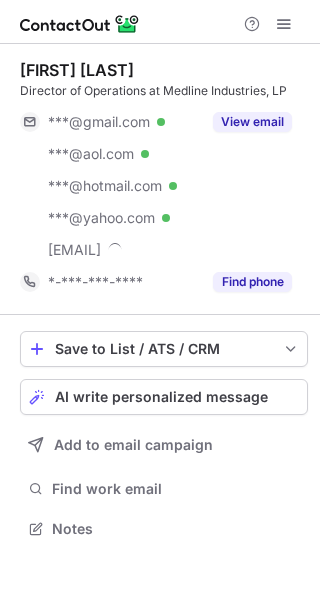 click on "View email" at bounding box center (252, 122) 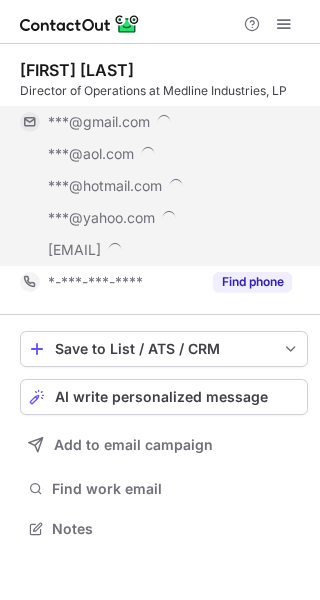 scroll, scrollTop: 9, scrollLeft: 10, axis: both 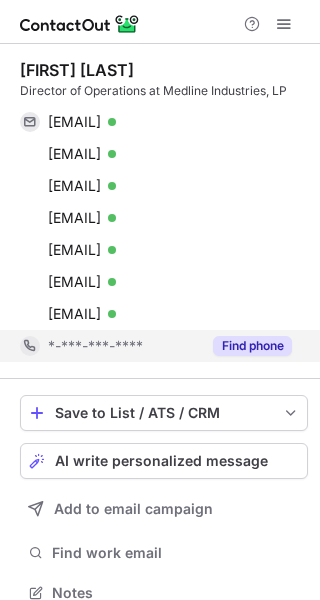 click on "Find phone" at bounding box center [252, 346] 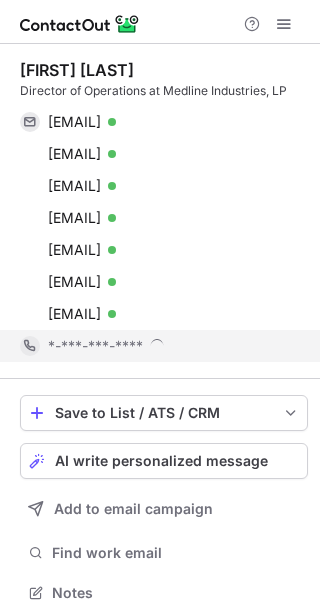 scroll, scrollTop: 10, scrollLeft: 10, axis: both 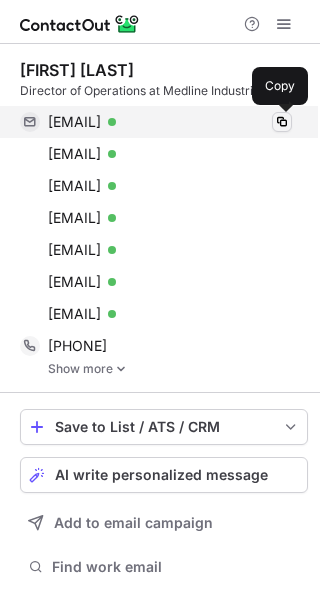 click at bounding box center [282, 122] 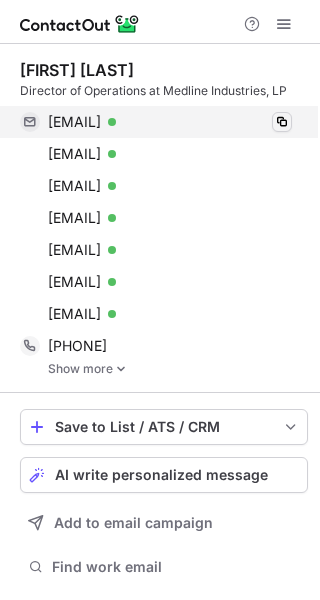 type 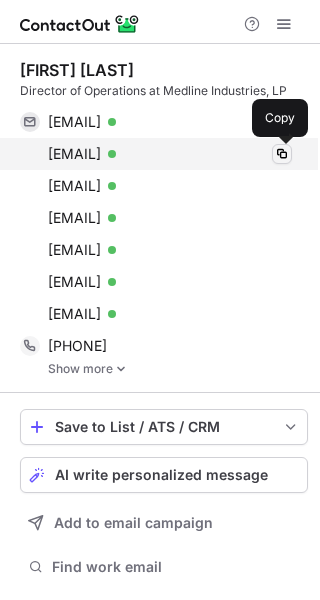 click at bounding box center (282, 154) 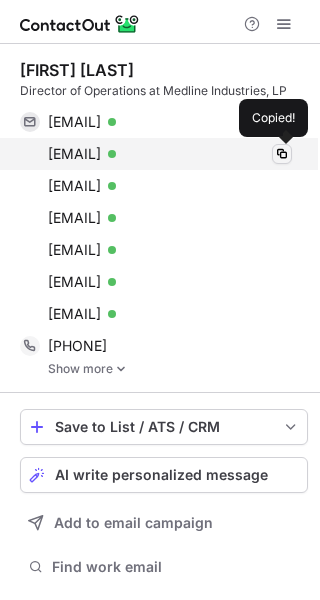 click at bounding box center (282, 154) 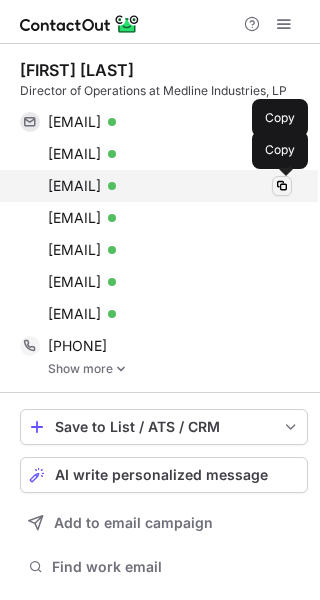 click at bounding box center (282, 186) 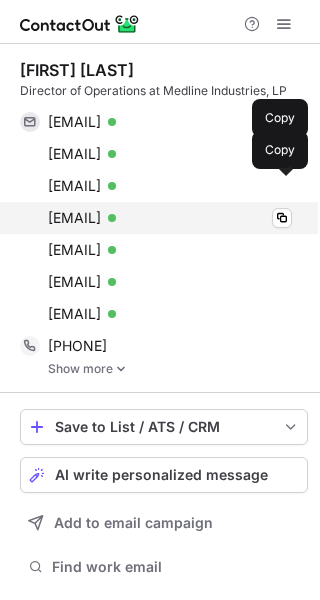 type 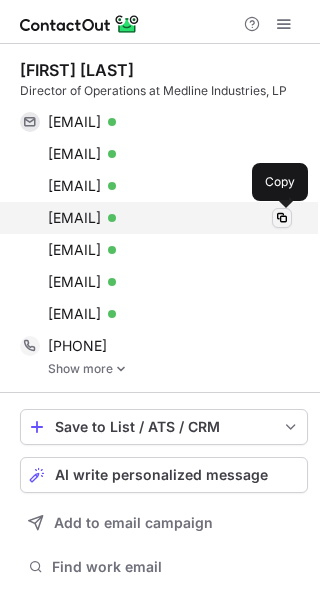 click at bounding box center (282, 218) 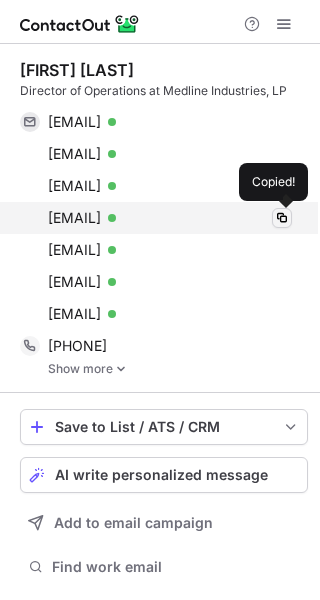 type 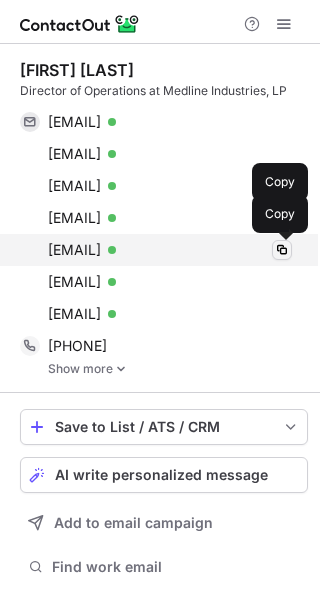 click at bounding box center (282, 250) 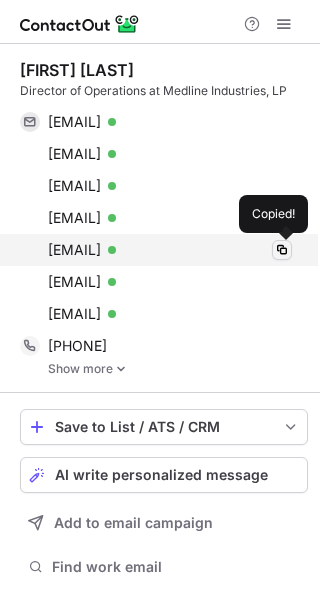 type 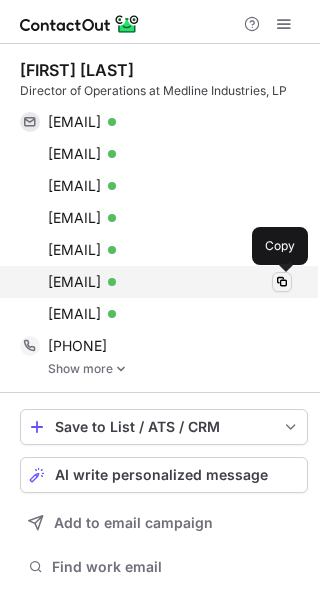 click at bounding box center (282, 282) 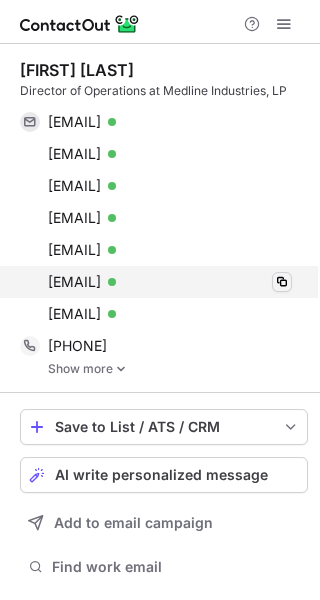 type 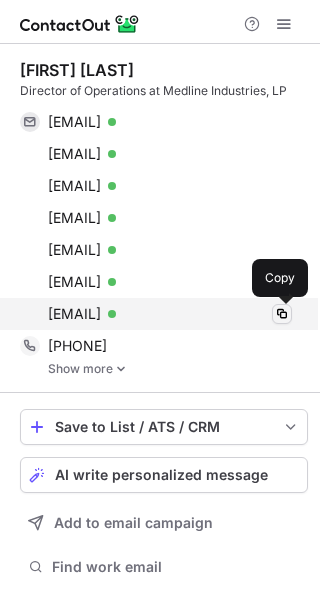 click at bounding box center [282, 314] 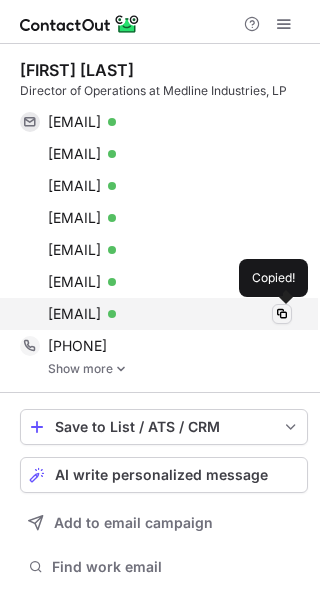 type 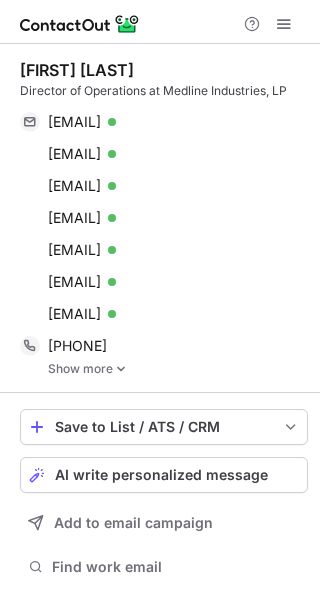 click at bounding box center (121, 369) 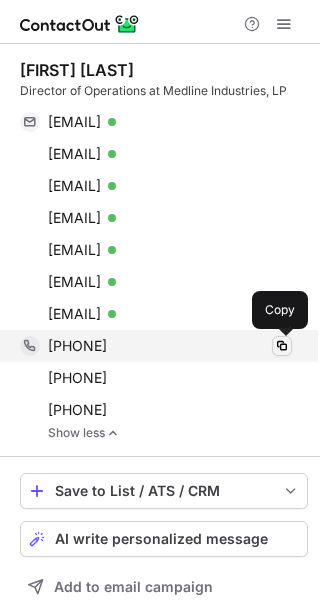 click at bounding box center [282, 346] 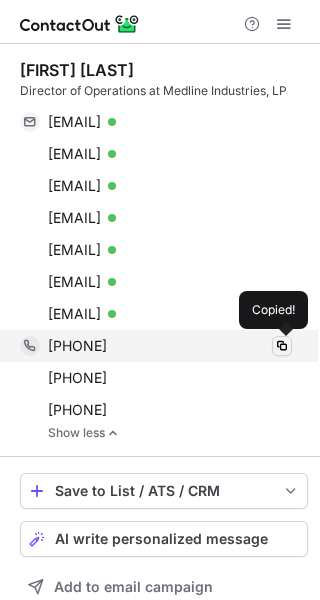 type 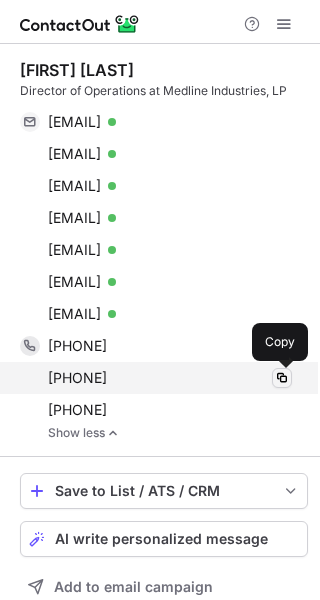click at bounding box center [282, 378] 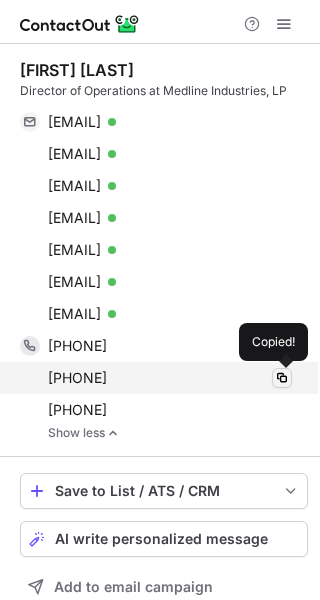 type 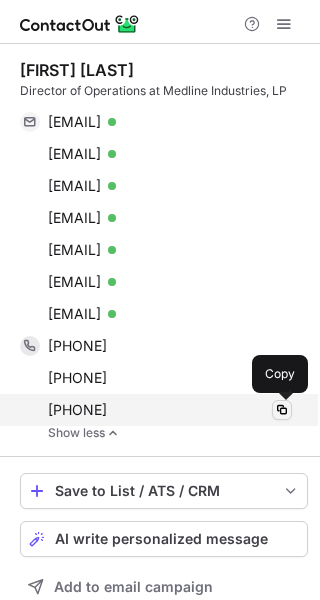 click at bounding box center [282, 410] 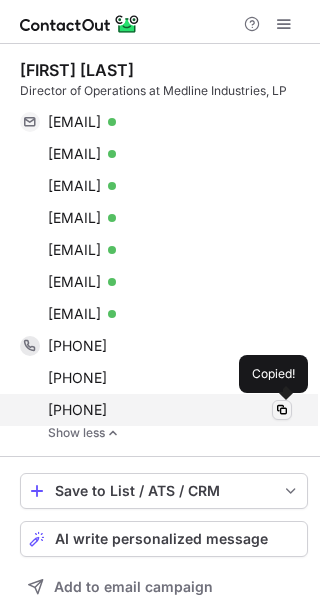 type 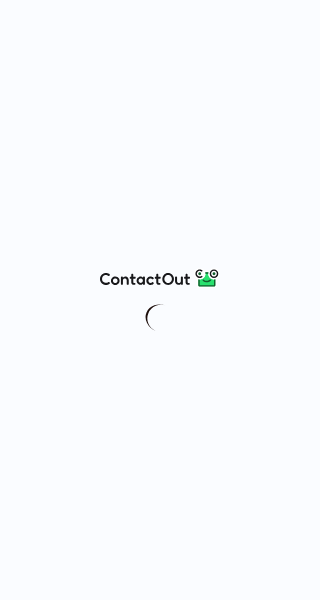 scroll, scrollTop: 0, scrollLeft: 0, axis: both 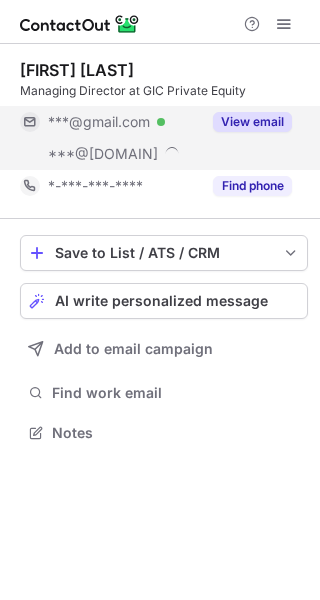 click on "View email" at bounding box center [252, 122] 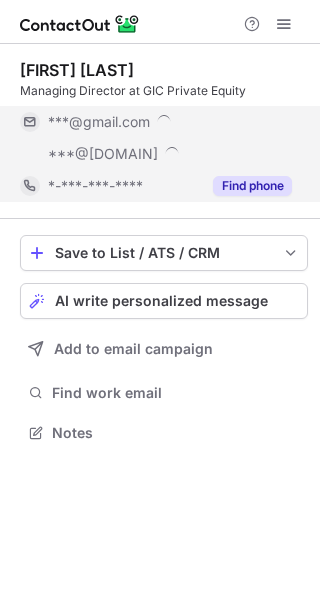 scroll, scrollTop: 10, scrollLeft: 9, axis: both 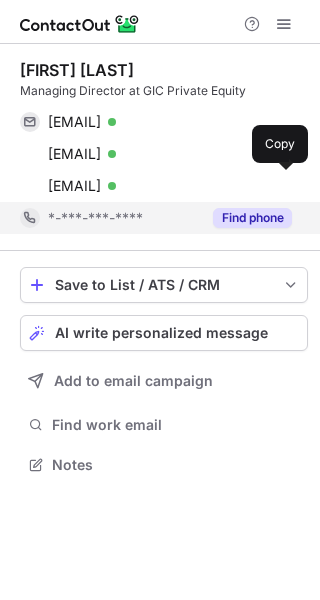 click on "alexmoskowitz@gic.com.sg Verified" at bounding box center [170, 186] 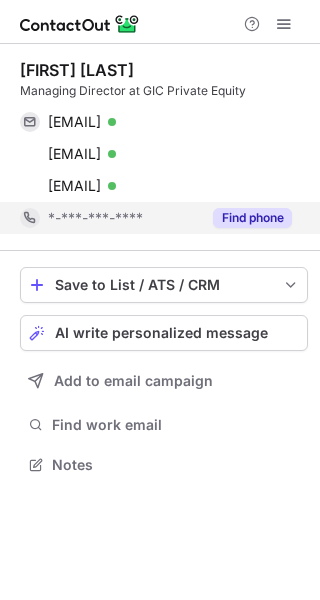 click on "Find phone" at bounding box center (252, 218) 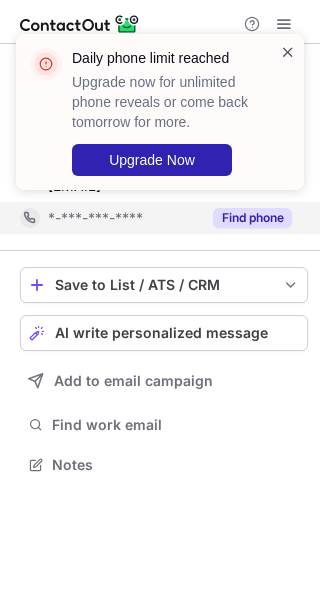 click at bounding box center (288, 52) 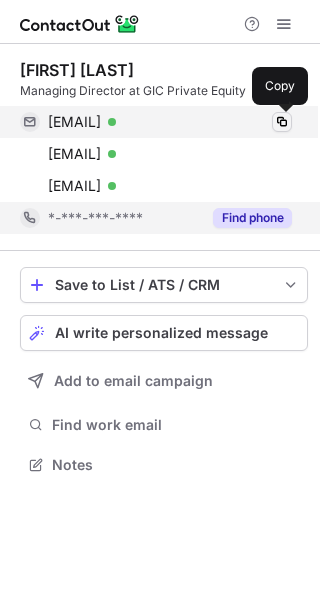 click at bounding box center [282, 122] 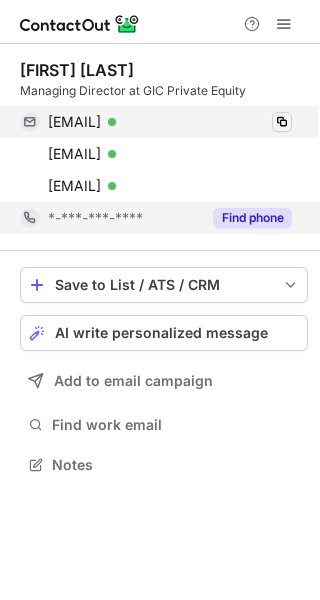 type 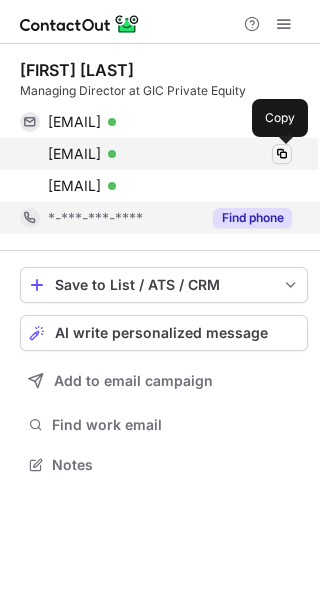 click at bounding box center (282, 154) 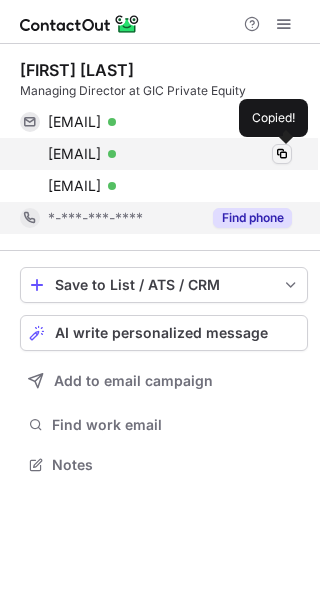 type 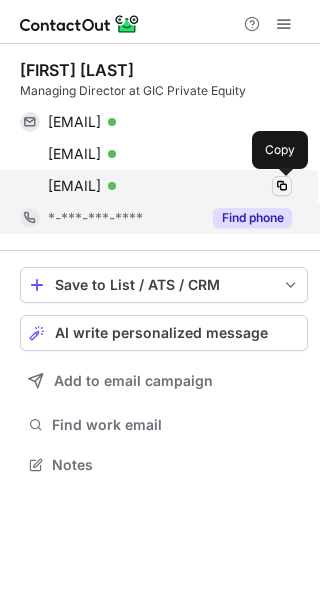 click at bounding box center [282, 186] 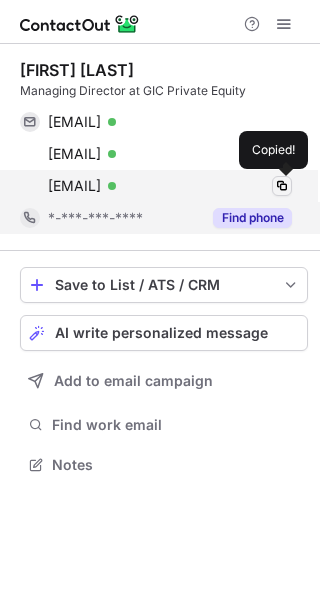 type 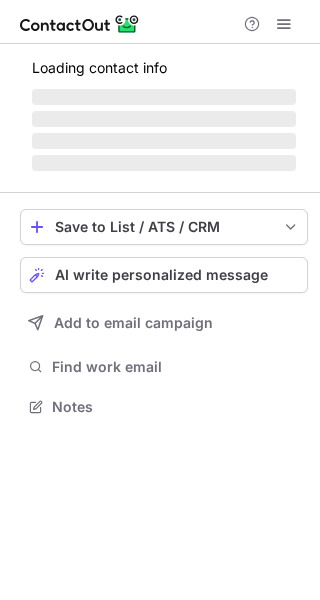 scroll, scrollTop: 0, scrollLeft: 0, axis: both 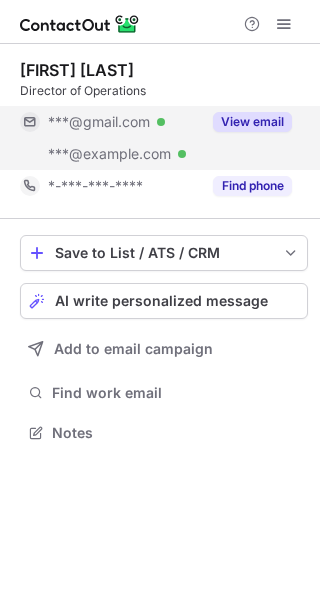 click on "View email" at bounding box center [246, 122] 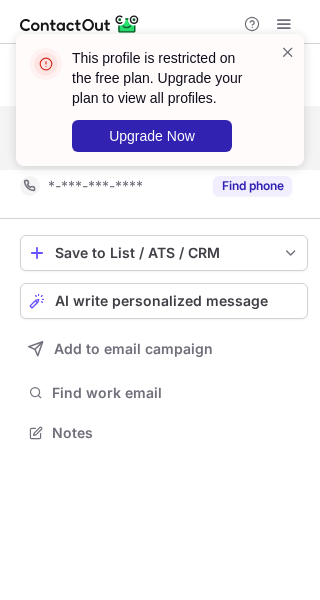 click on "This profile is restricted on the free plan. Upgrade your plan to view all profiles. Upgrade Now" at bounding box center (160, 108) 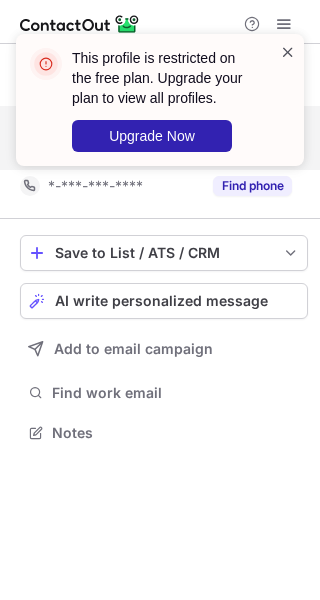 click at bounding box center (288, 52) 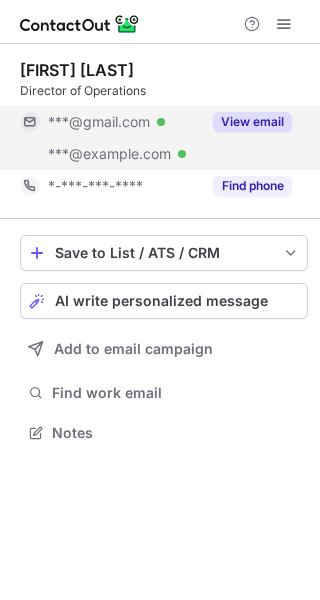 click on "This profile is restricted on the free plan. Upgrade your plan to view all profiles. Upgrade Now" at bounding box center [160, 108] 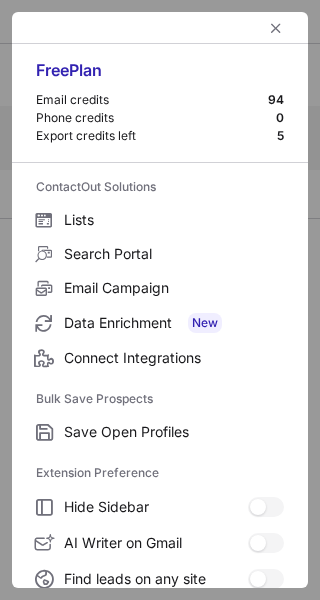 click at bounding box center [160, 28] 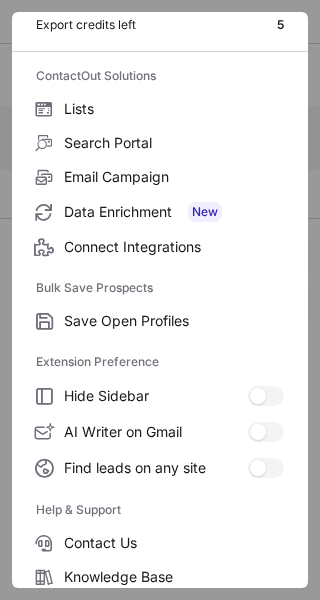 scroll, scrollTop: 232, scrollLeft: 0, axis: vertical 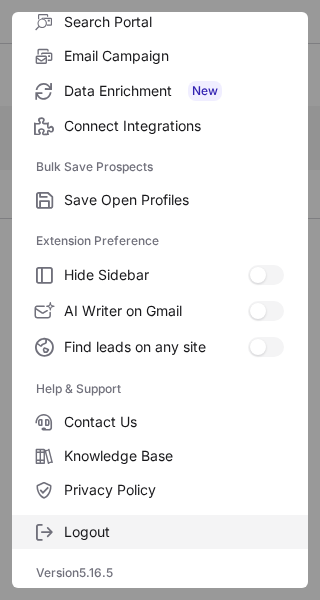 click on "Logout" at bounding box center [174, 532] 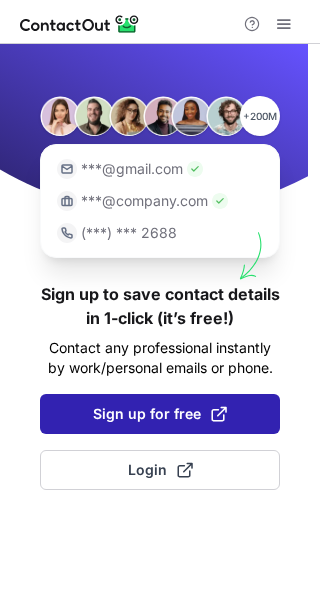 click on "Sign up for free" at bounding box center (160, 414) 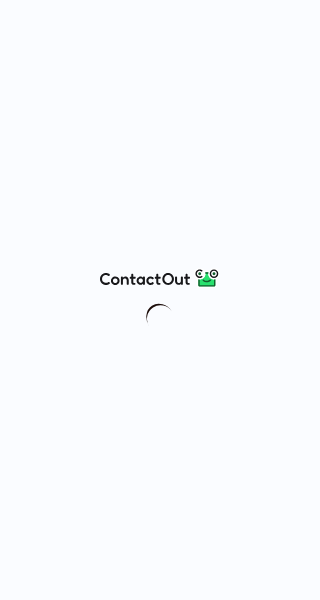 scroll, scrollTop: 0, scrollLeft: 0, axis: both 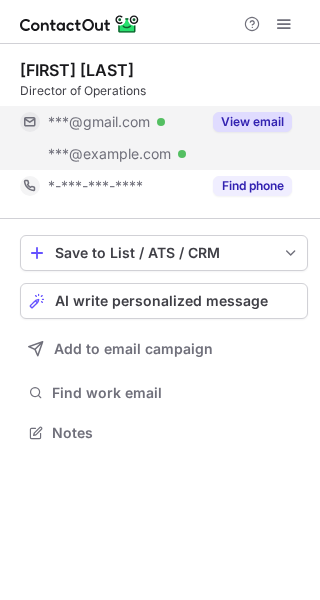click on "View email" at bounding box center (252, 122) 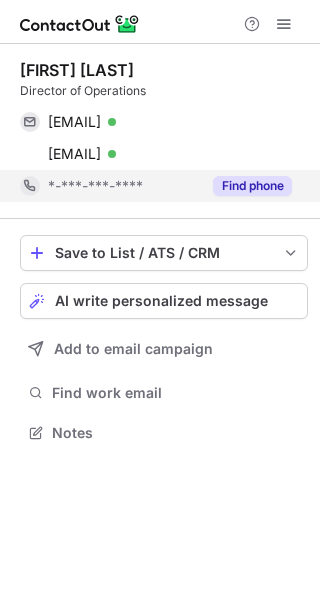 click on "Find phone" at bounding box center (252, 186) 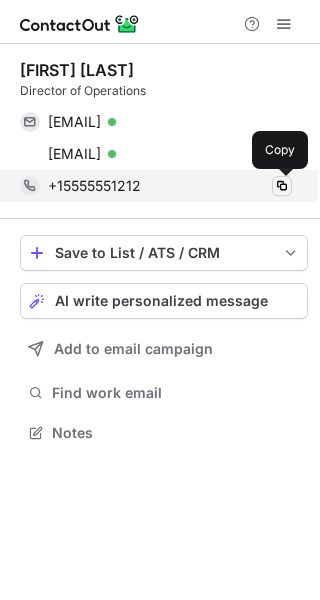 click at bounding box center (282, 186) 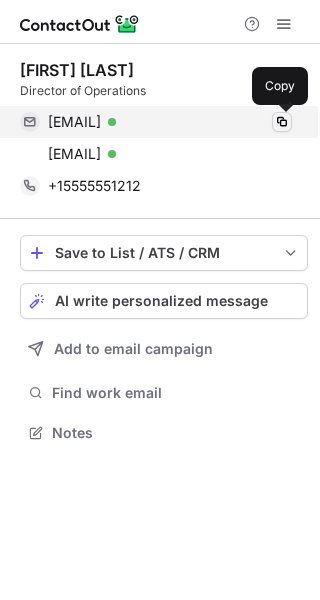 click at bounding box center [282, 122] 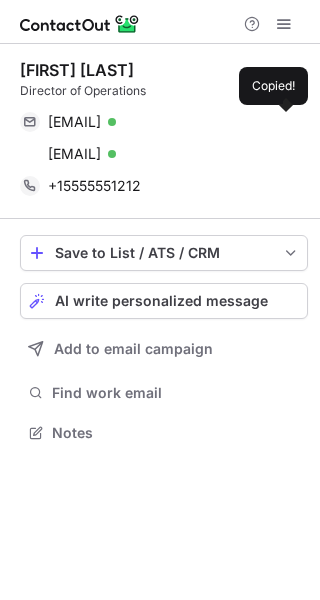 type 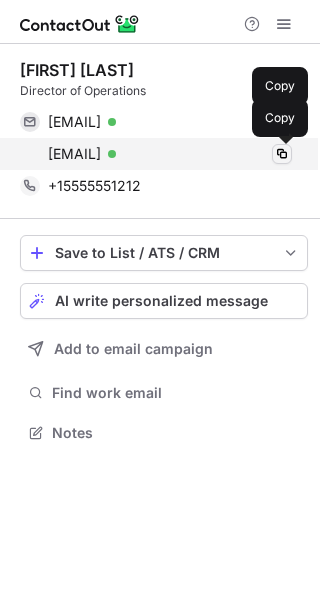 click at bounding box center (282, 154) 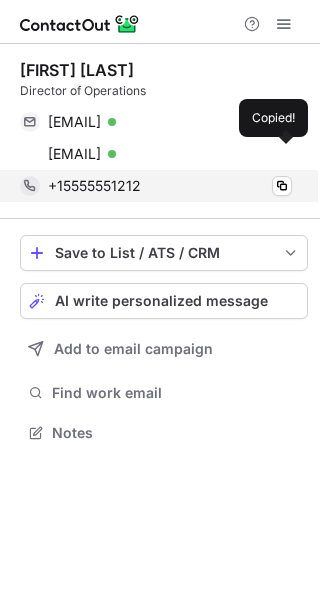type 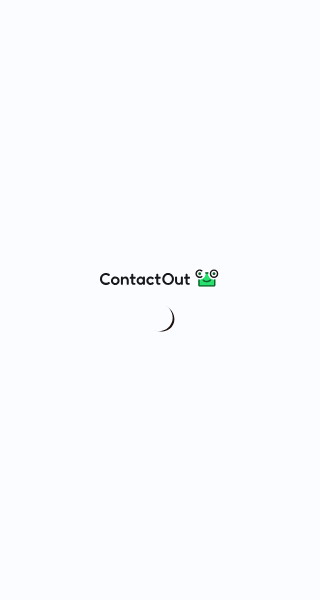 scroll, scrollTop: 0, scrollLeft: 0, axis: both 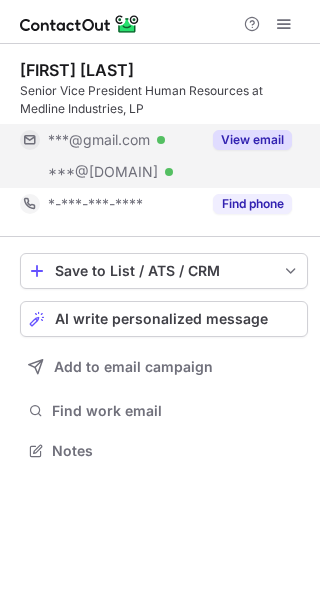 click on "View email" at bounding box center (252, 140) 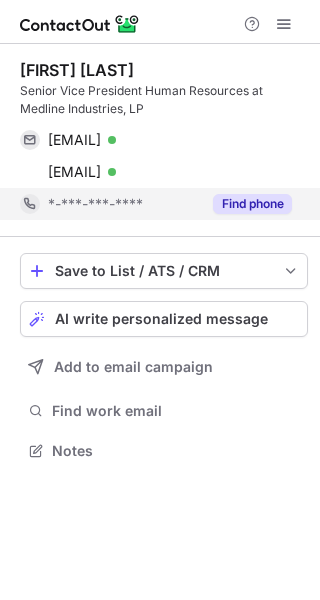 click on "Find phone" at bounding box center [252, 204] 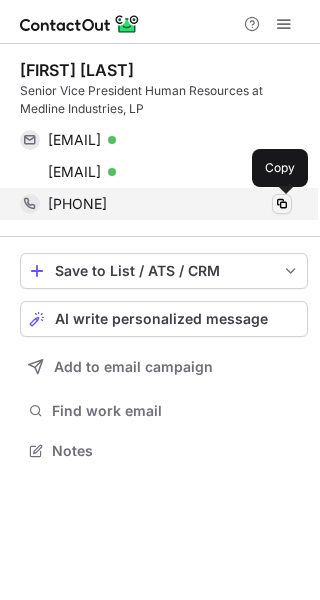 click at bounding box center [282, 204] 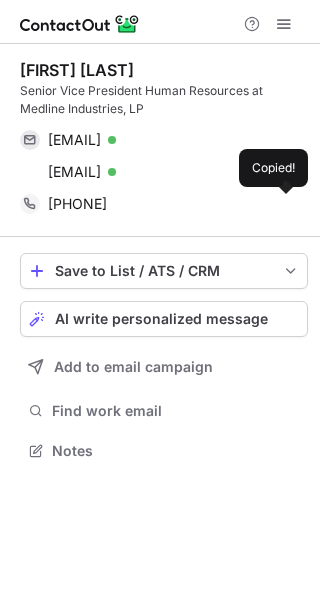 type 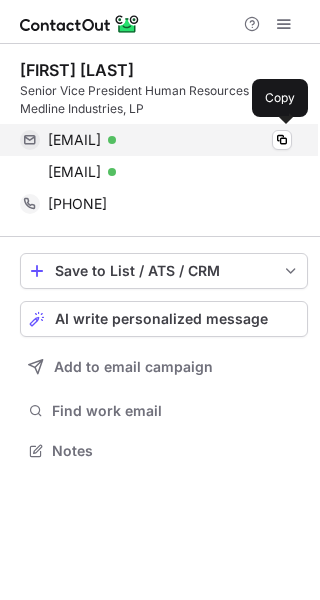 click on "[EMAIL] Verified" at bounding box center [170, 140] 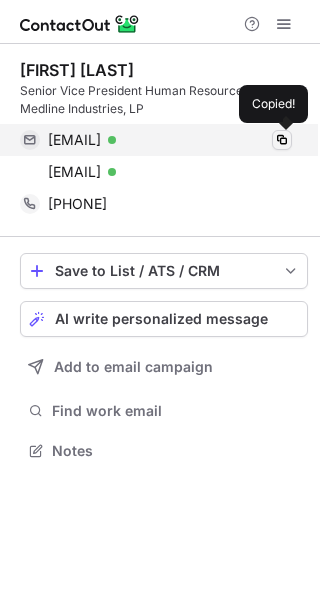 click at bounding box center (282, 140) 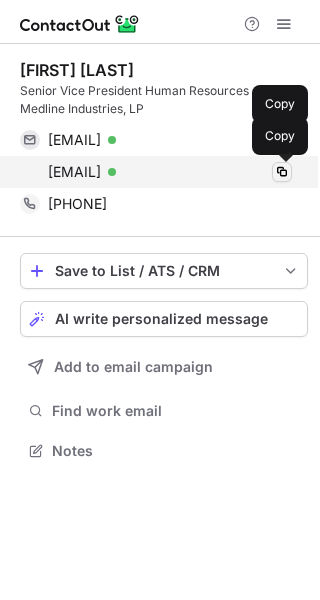click at bounding box center [282, 172] 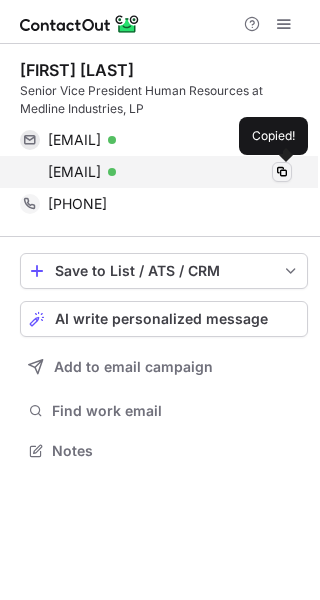 type 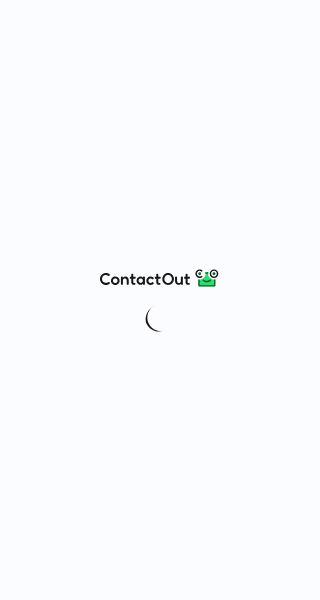 scroll, scrollTop: 0, scrollLeft: 0, axis: both 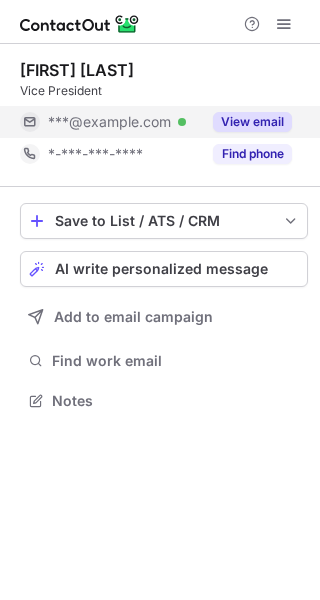 click on "View email" at bounding box center [252, 122] 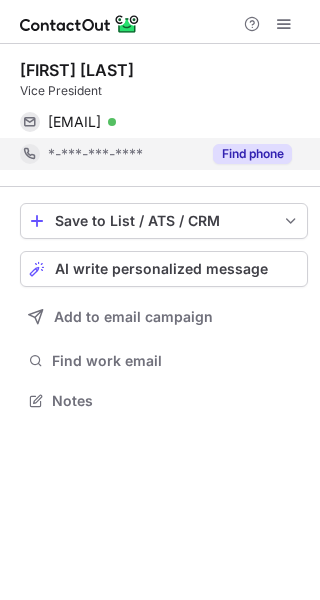 click on "Find phone" at bounding box center [252, 154] 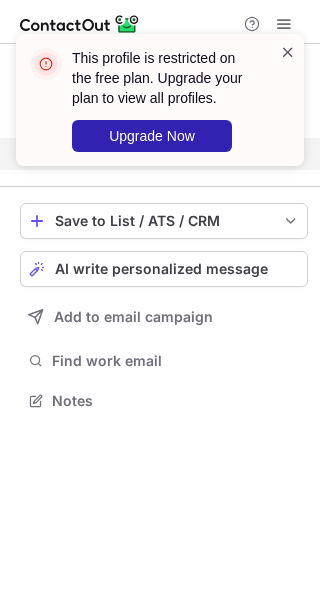 click at bounding box center (288, 52) 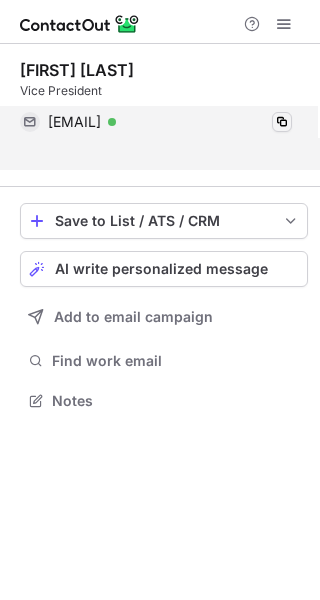 scroll, scrollTop: 354, scrollLeft: 320, axis: both 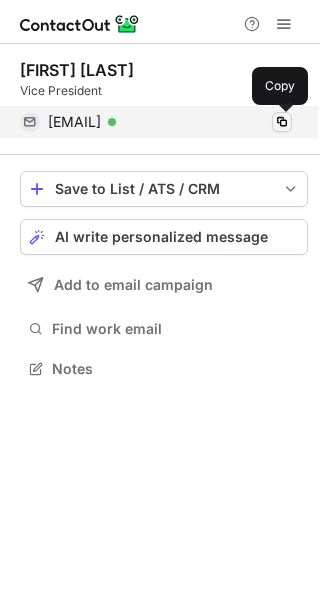 click at bounding box center (282, 122) 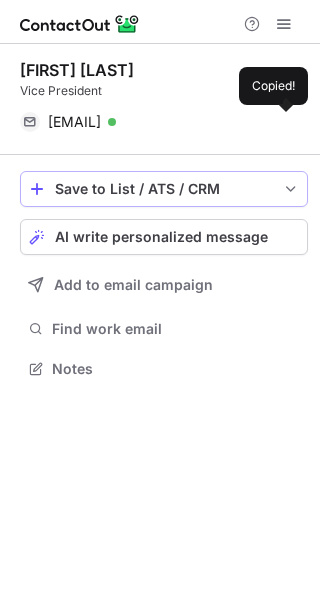 type 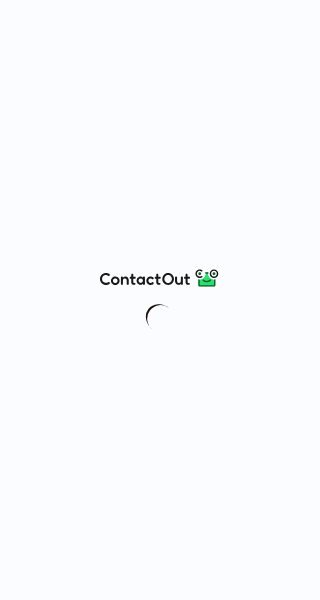 scroll, scrollTop: 0, scrollLeft: 0, axis: both 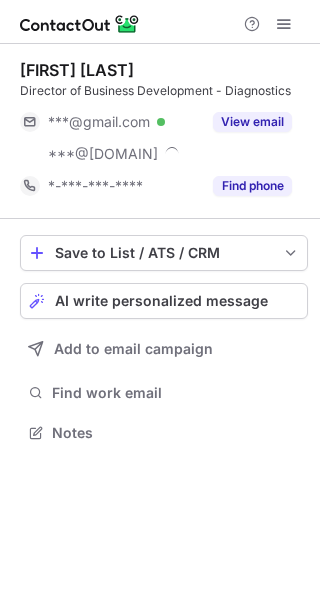 click on "View email" at bounding box center (252, 122) 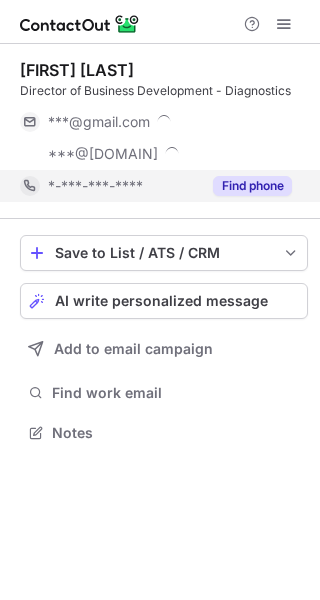 scroll, scrollTop: 10, scrollLeft: 9, axis: both 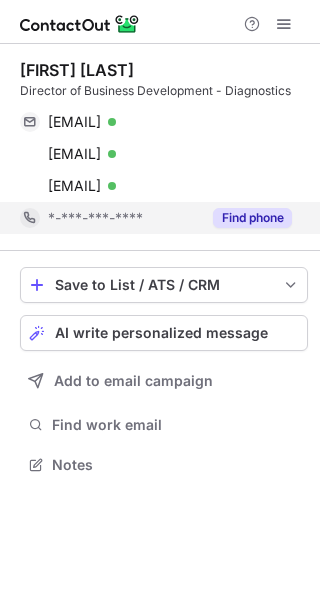 click on "Find phone" at bounding box center [252, 218] 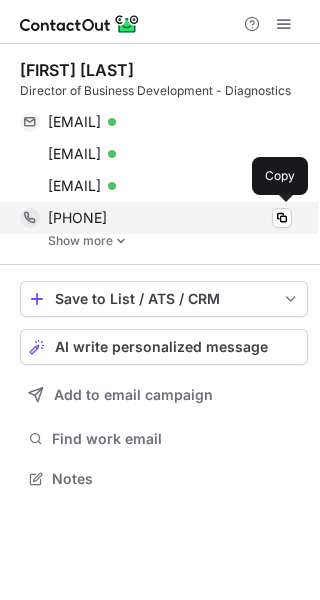scroll, scrollTop: 10, scrollLeft: 9, axis: both 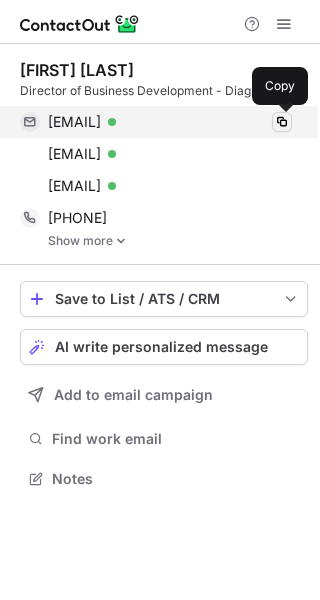 click at bounding box center [282, 122] 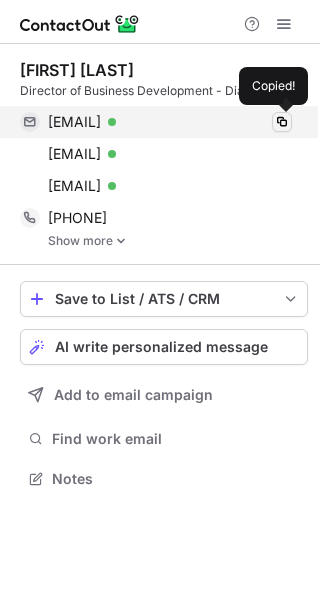 type 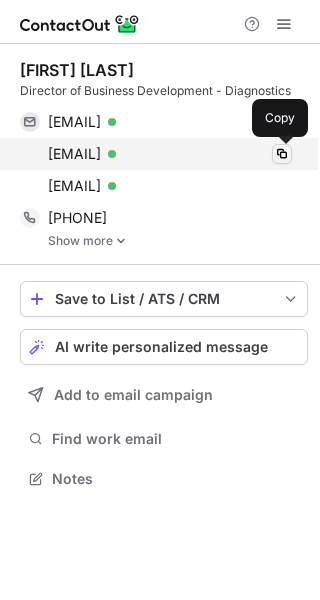 click at bounding box center [282, 154] 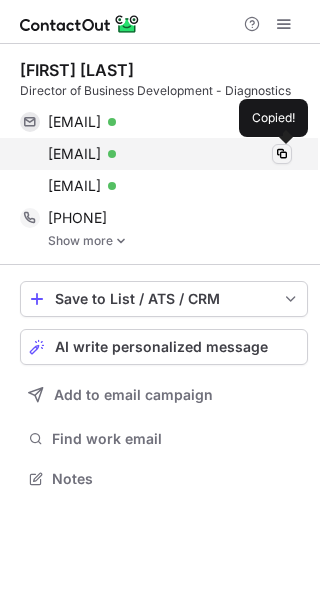 type 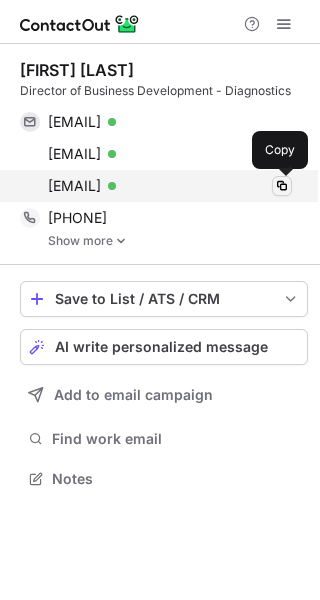 click at bounding box center (282, 186) 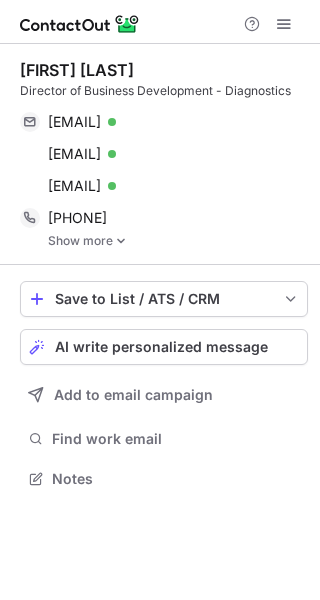 scroll, scrollTop: 0, scrollLeft: 0, axis: both 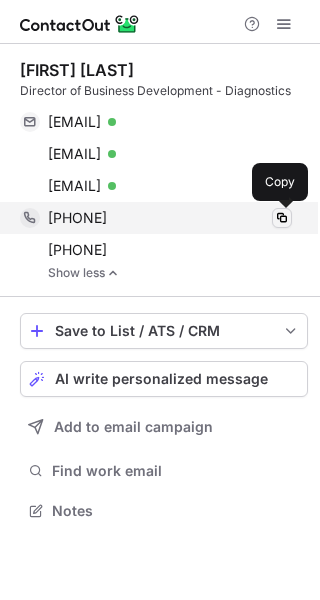 click at bounding box center (282, 218) 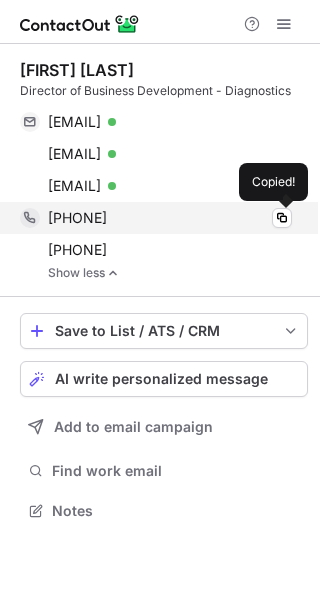 type 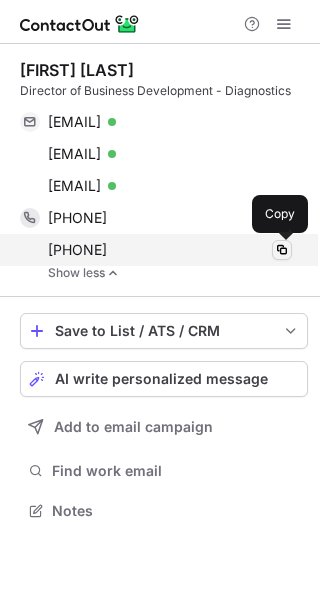 click at bounding box center (282, 250) 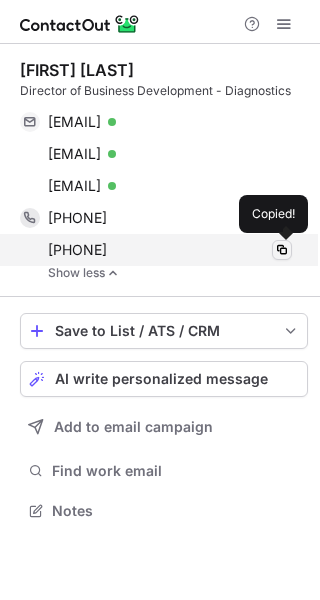 type 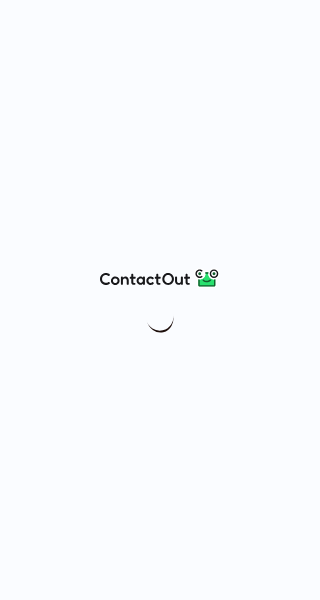 scroll, scrollTop: 0, scrollLeft: 0, axis: both 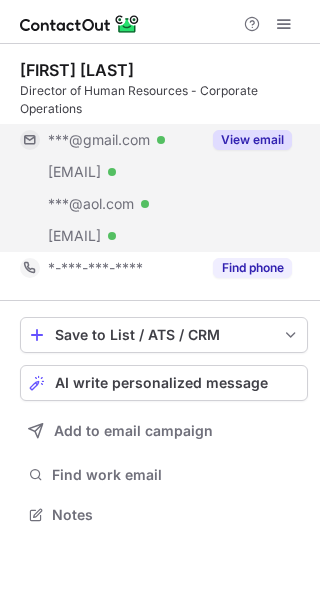 click on "View email" at bounding box center (252, 140) 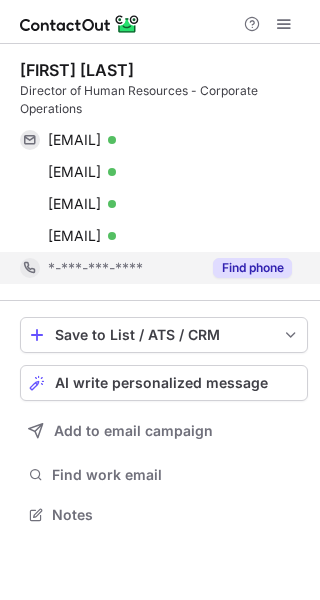 click on "Find phone" at bounding box center [252, 268] 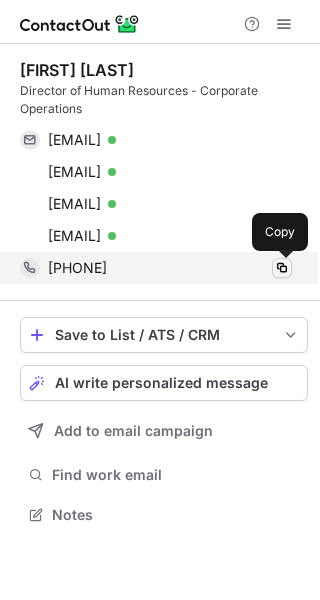click at bounding box center [282, 268] 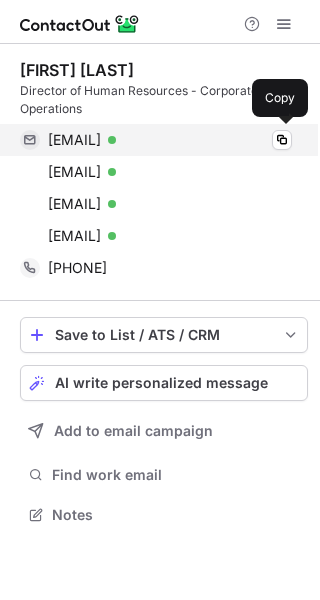 click on "pattyalbo@gmail.com Verified Copy" at bounding box center [156, 140] 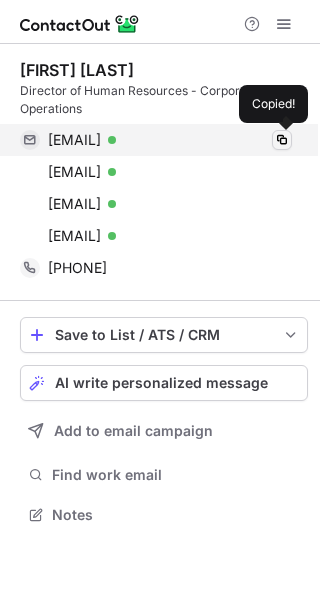 click at bounding box center [282, 140] 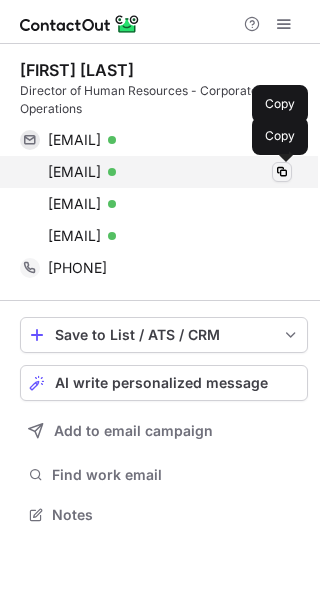 click at bounding box center [282, 172] 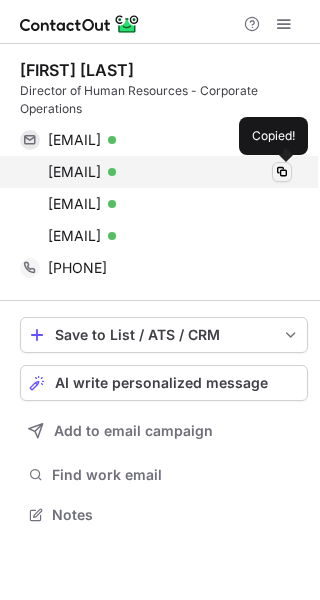 type 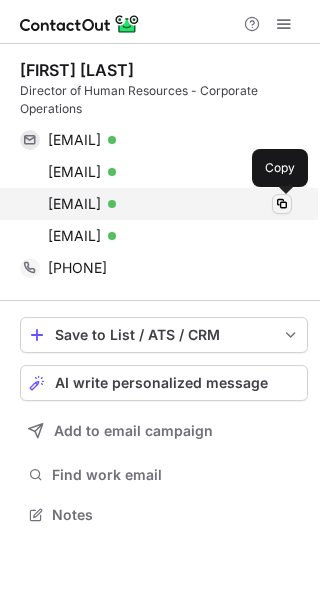 click at bounding box center (282, 204) 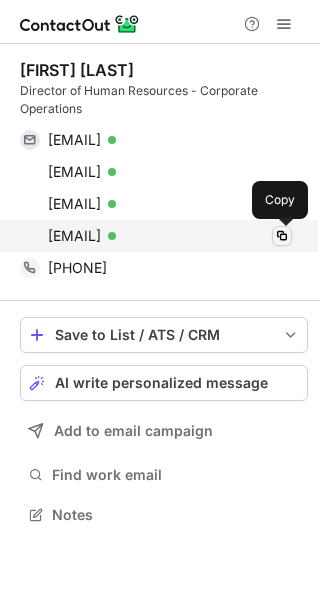 click at bounding box center [282, 236] 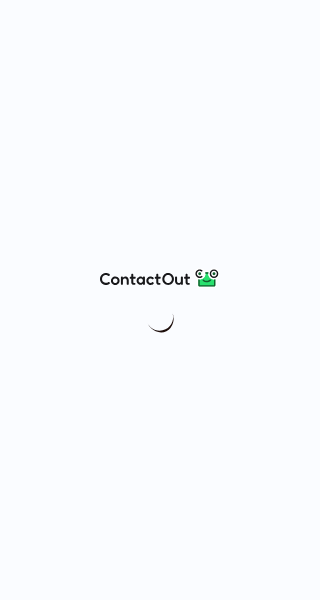 scroll, scrollTop: 0, scrollLeft: 0, axis: both 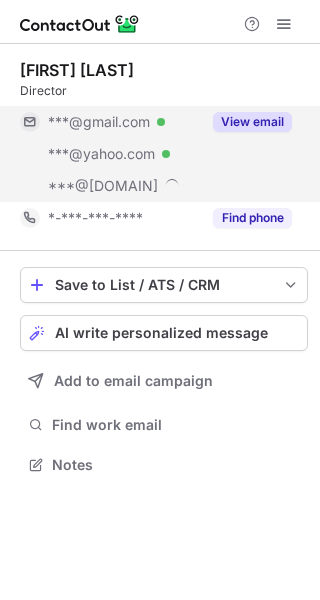 click on "View email" at bounding box center (252, 122) 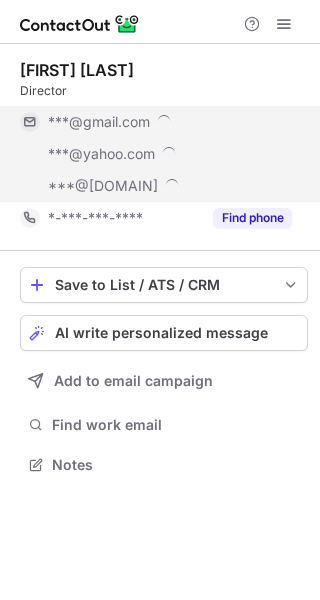 scroll, scrollTop: 10, scrollLeft: 9, axis: both 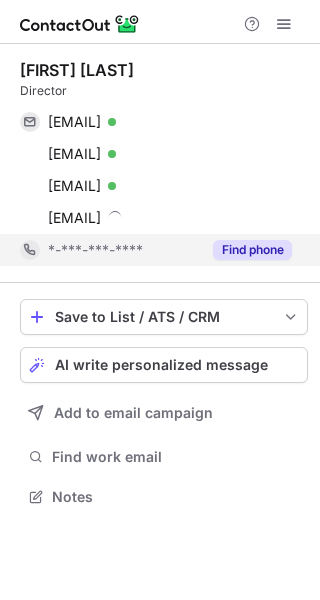 click on "Find phone" at bounding box center (252, 250) 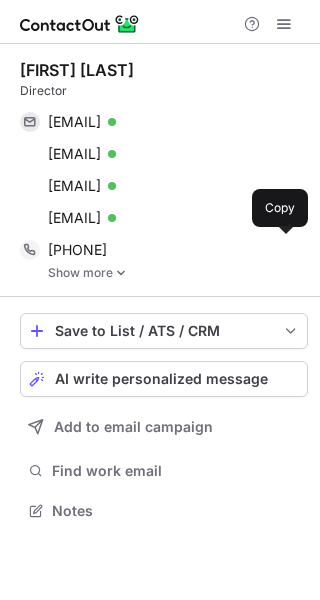 scroll, scrollTop: 10, scrollLeft: 9, axis: both 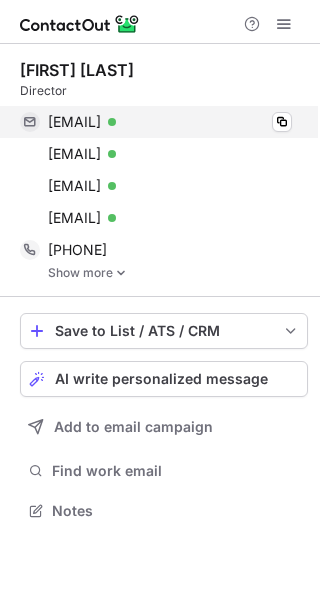 click on "bryansoderholm@gmail.com Verified Copy" at bounding box center (156, 122) 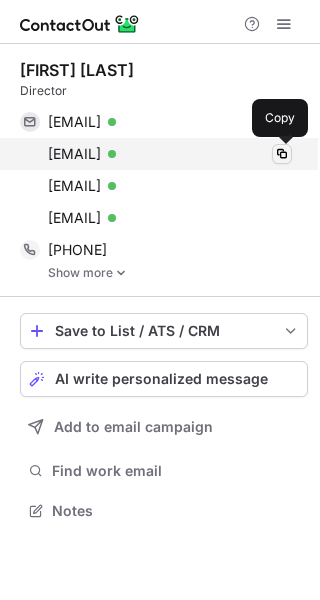 click at bounding box center (282, 154) 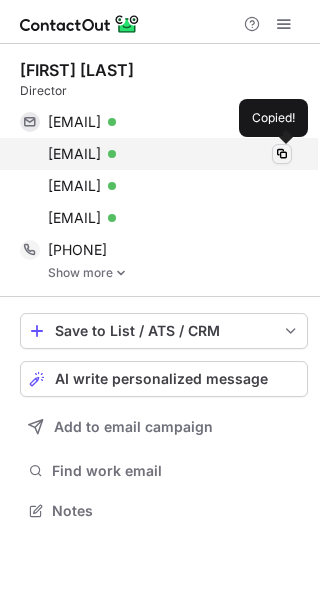 type 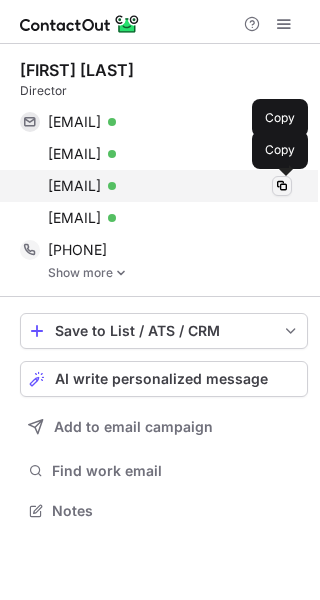 click at bounding box center (282, 186) 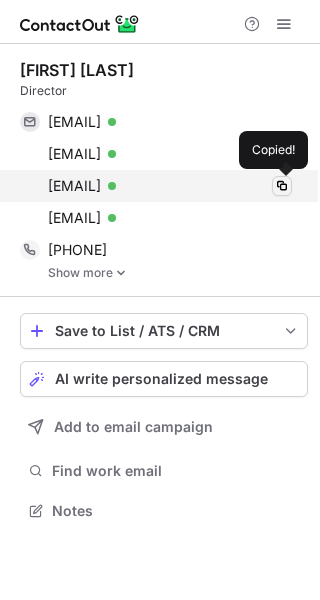 type 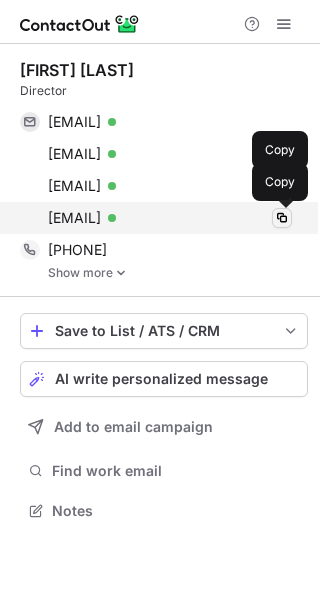 click at bounding box center (282, 218) 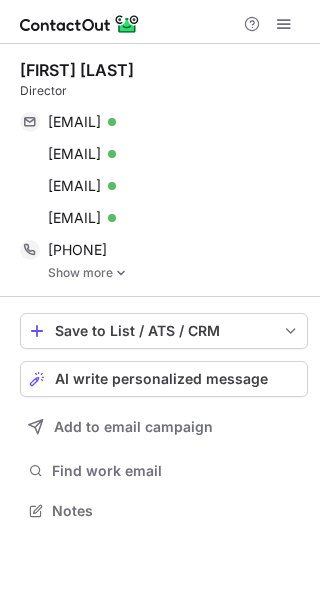 click at bounding box center [121, 273] 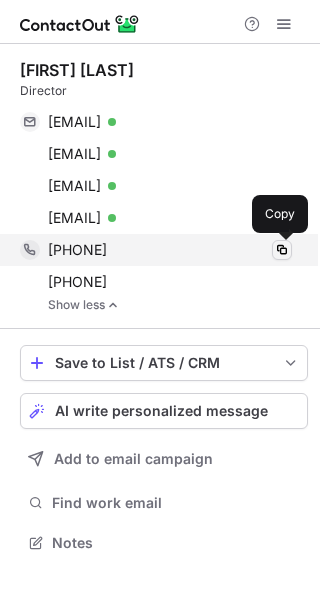 click at bounding box center [282, 250] 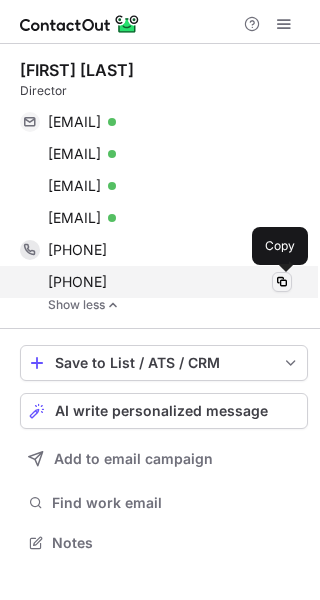click at bounding box center (282, 282) 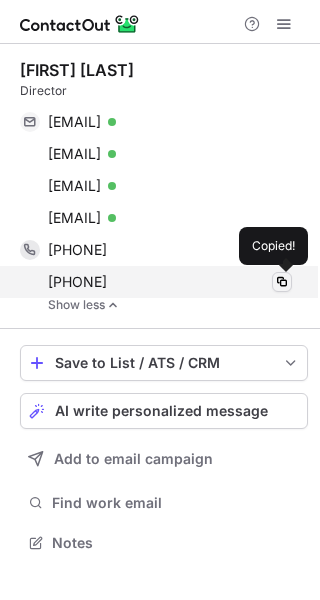 type 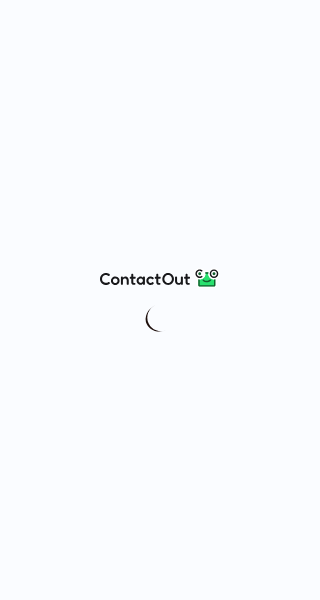 scroll, scrollTop: 0, scrollLeft: 0, axis: both 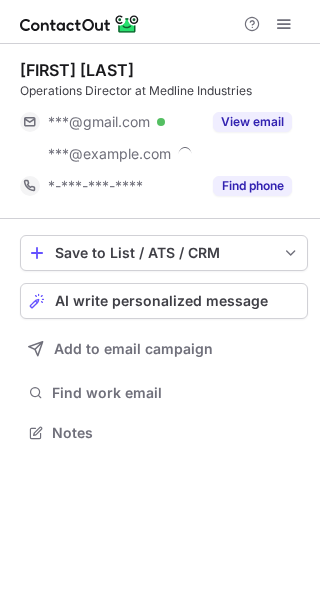 click on "View email" at bounding box center (252, 122) 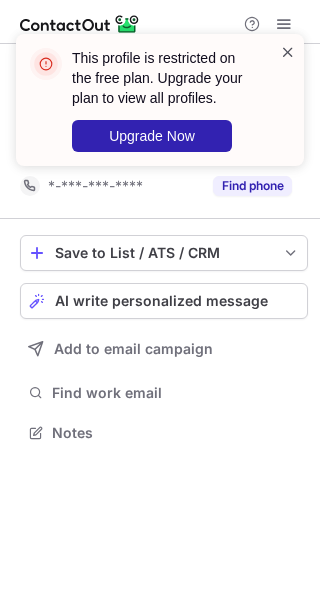 click at bounding box center [288, 52] 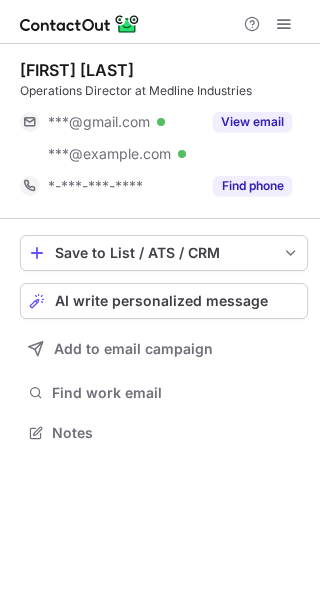 click on "This profile is restricted on the free plan. Upgrade your plan to view all profiles. Upgrade Now" at bounding box center [160, 108] 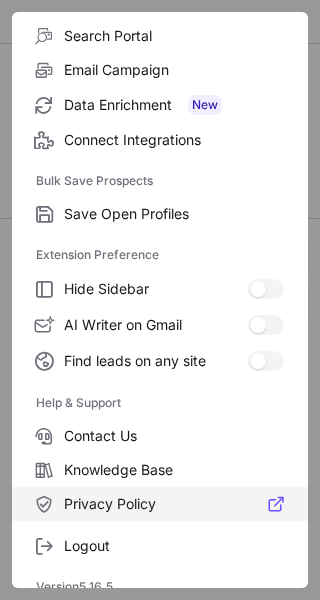 scroll, scrollTop: 232, scrollLeft: 0, axis: vertical 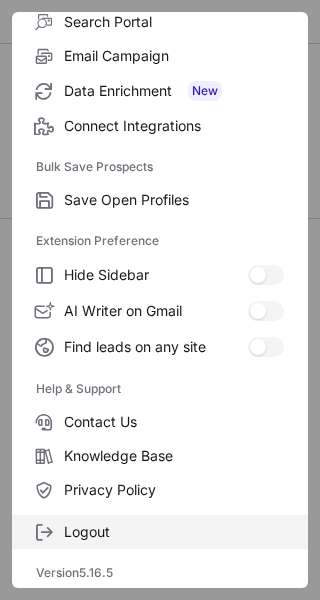 click on "Logout" at bounding box center (174, 532) 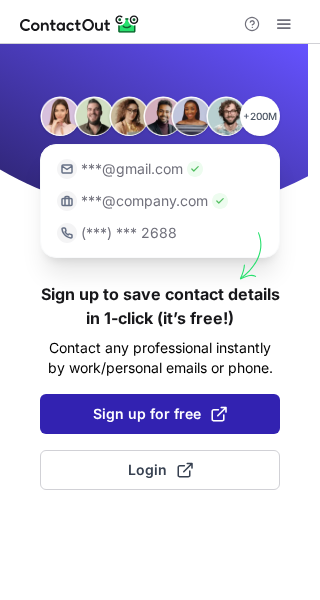click on "Sign up for free" at bounding box center (160, 414) 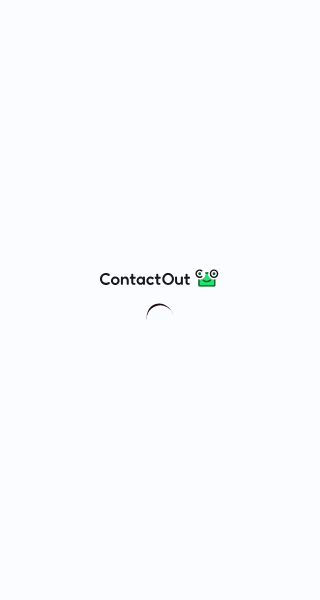 scroll, scrollTop: 0, scrollLeft: 0, axis: both 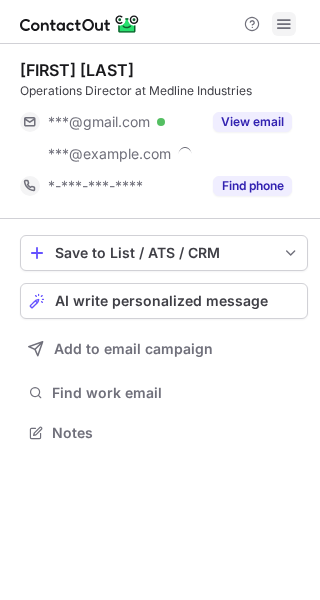 click at bounding box center (284, 24) 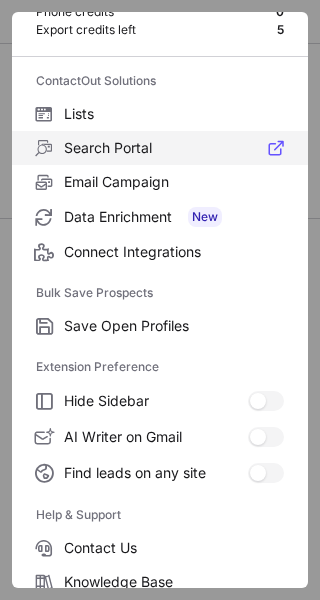 scroll, scrollTop: 232, scrollLeft: 0, axis: vertical 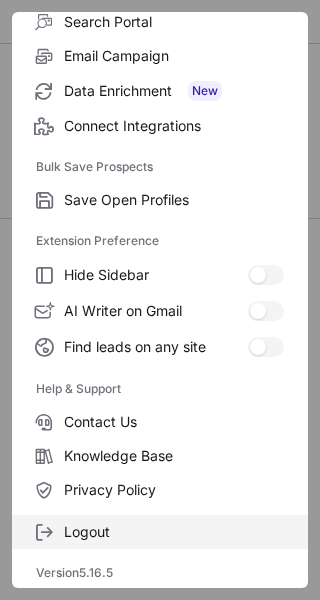 click on "Logout" at bounding box center [174, 532] 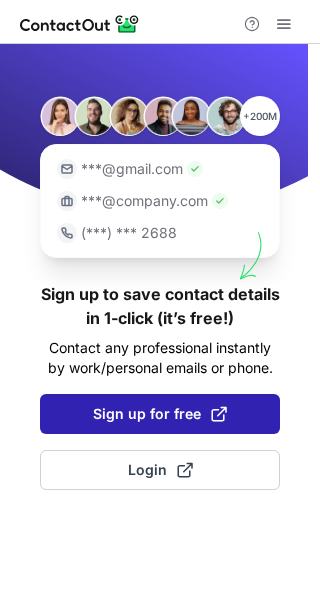 click on "Sign up for free" at bounding box center [160, 414] 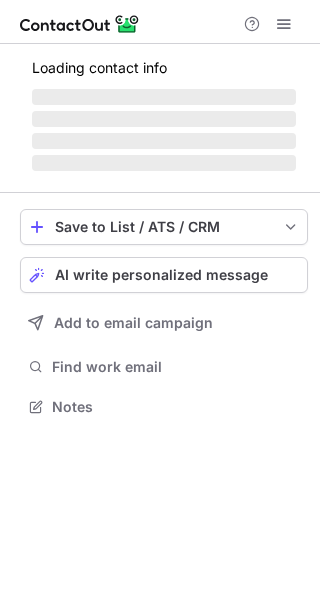 scroll, scrollTop: 0, scrollLeft: 0, axis: both 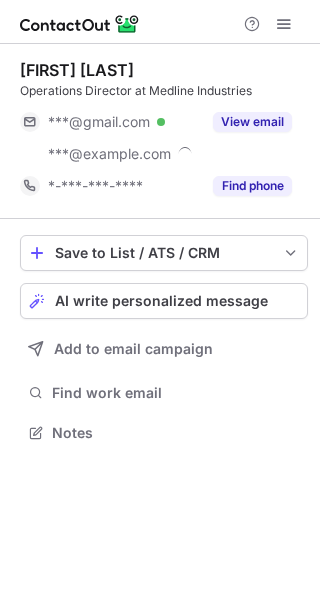 click at bounding box center (268, 24) 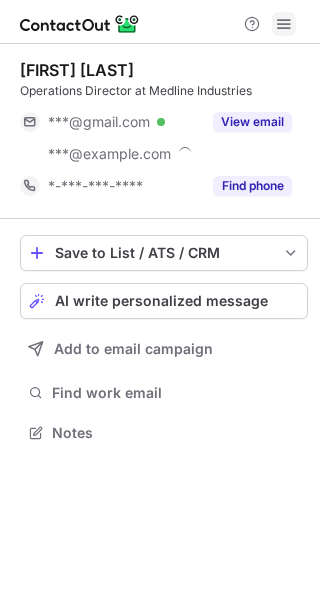 scroll, scrollTop: 9, scrollLeft: 9, axis: both 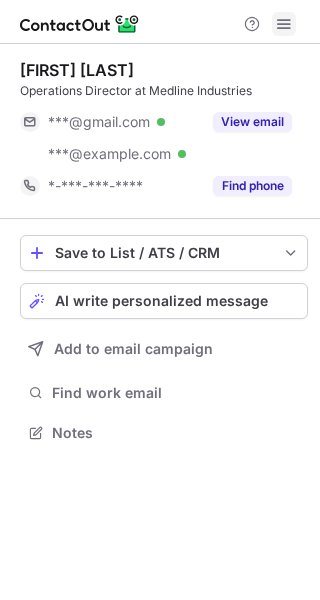 click at bounding box center (284, 24) 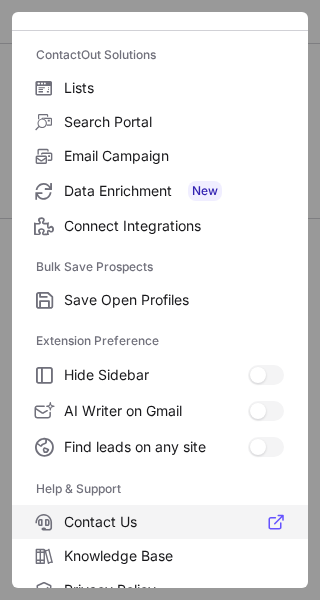 scroll, scrollTop: 232, scrollLeft: 0, axis: vertical 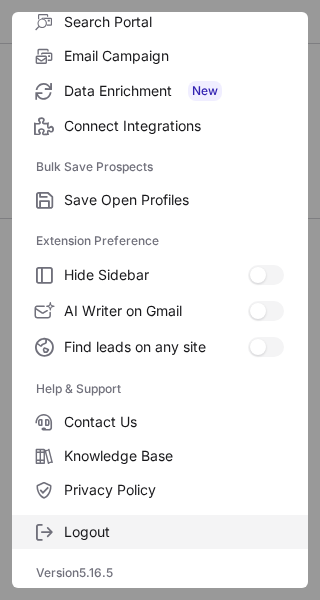 click on "Logout" 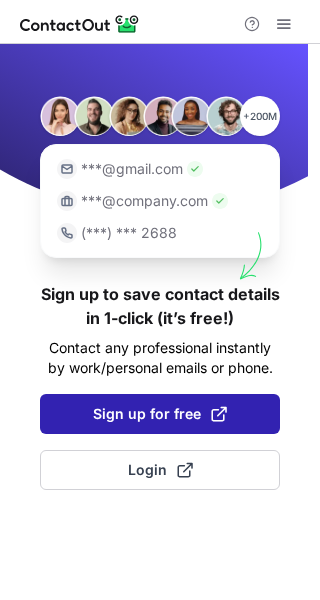 click on "Sign up for free" 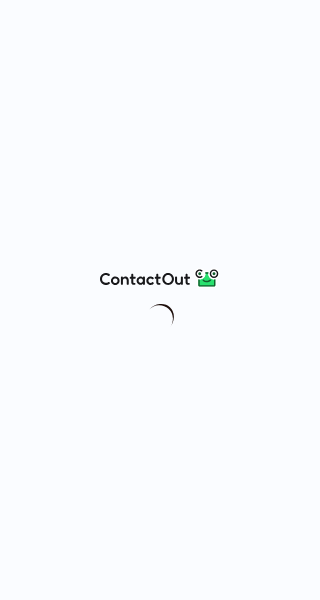 scroll, scrollTop: 0, scrollLeft: 0, axis: both 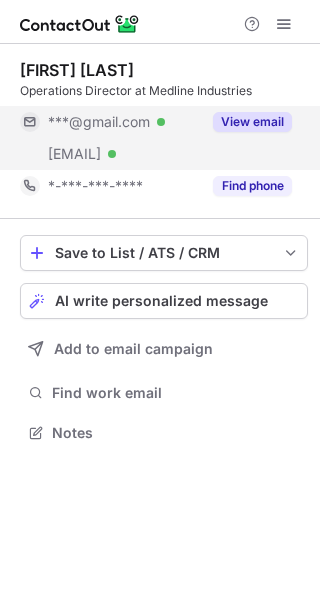 click on "View email" at bounding box center [246, 122] 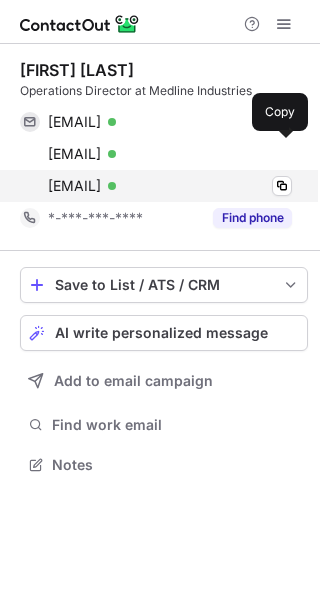 scroll, scrollTop: 10, scrollLeft: 9, axis: both 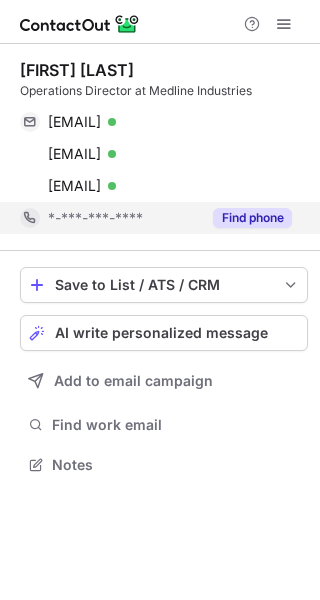 click on "Find phone" at bounding box center (252, 218) 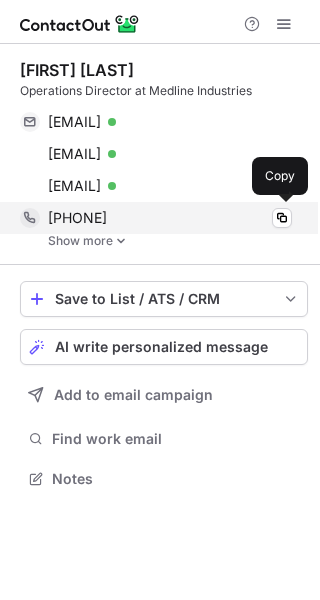 scroll, scrollTop: 10, scrollLeft: 9, axis: both 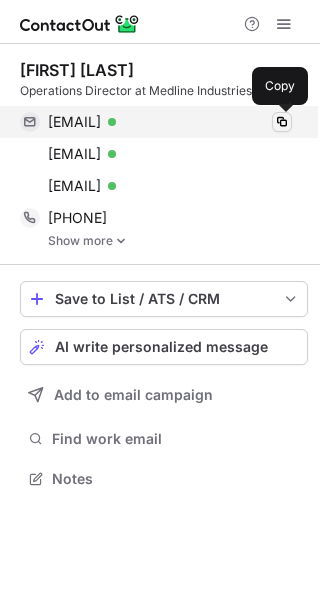 click at bounding box center (282, 122) 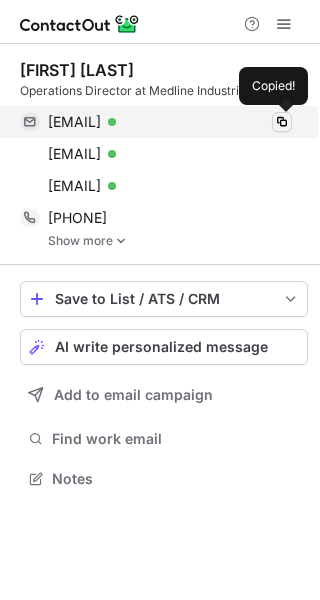 type 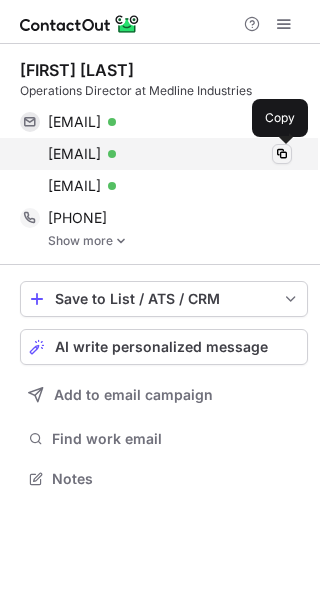 click at bounding box center [282, 154] 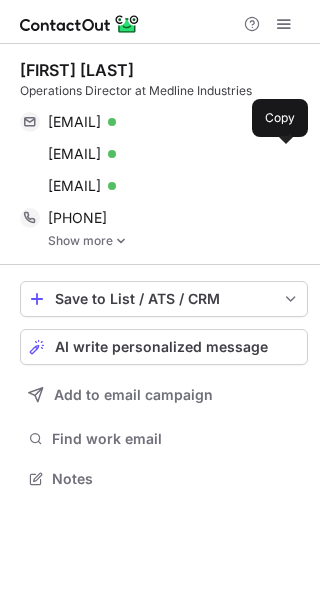 click at bounding box center (121, 241) 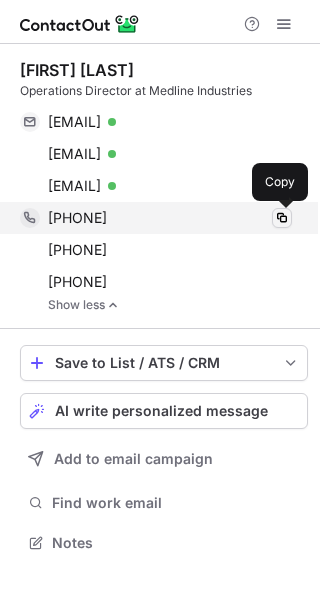 click at bounding box center (282, 218) 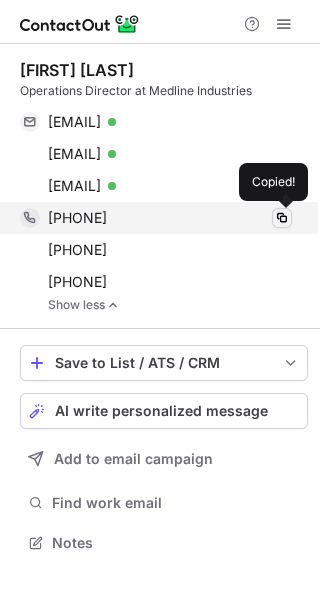 type 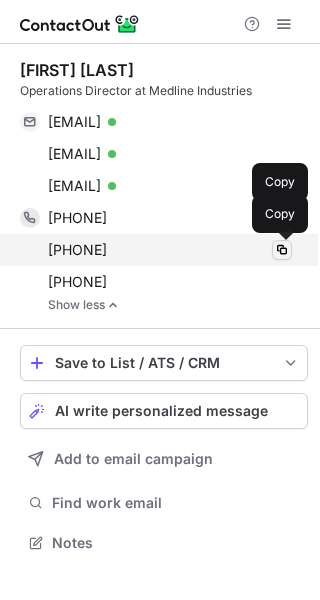 click at bounding box center (282, 250) 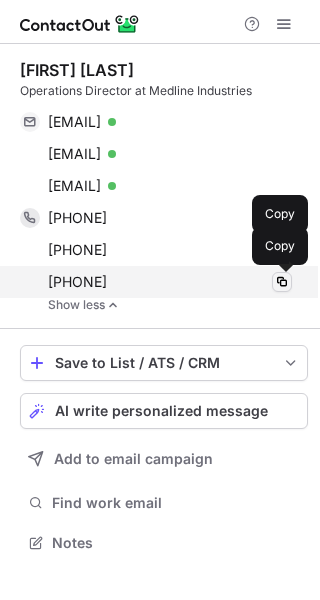 click at bounding box center (282, 282) 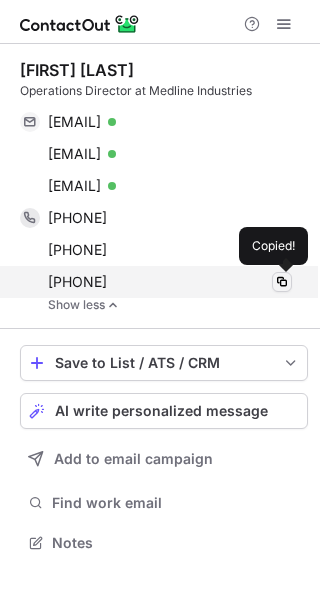 type 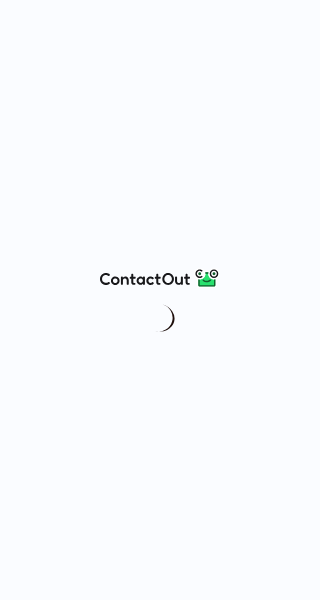 scroll, scrollTop: 0, scrollLeft: 0, axis: both 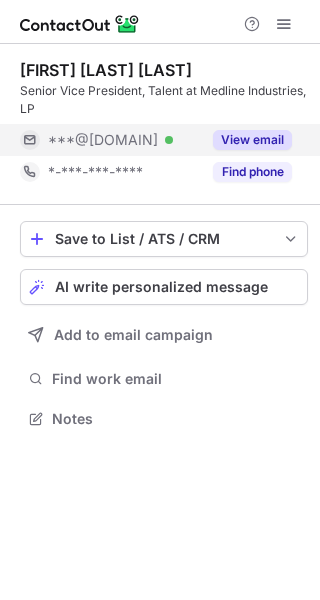 click on "View email" at bounding box center [252, 140] 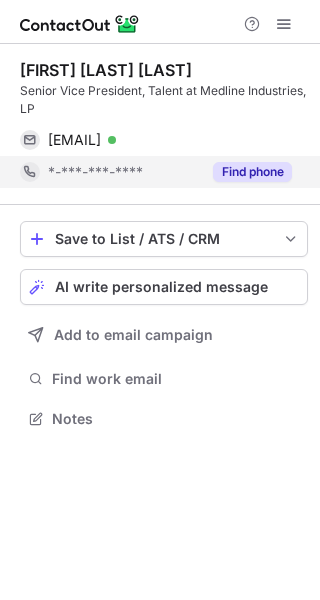 click on "Find phone" at bounding box center (252, 172) 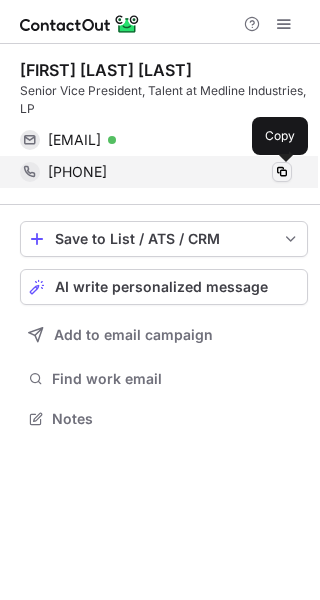 click at bounding box center (282, 172) 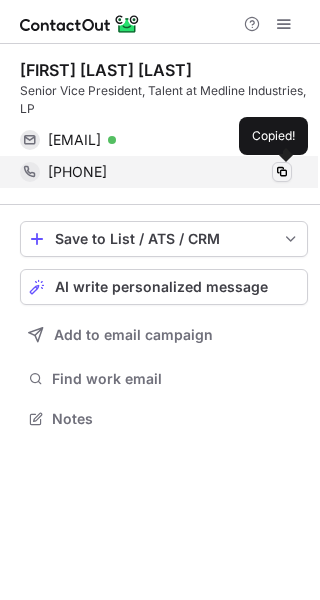 type 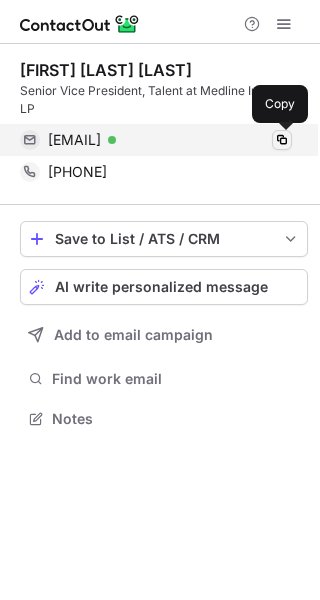click at bounding box center [282, 140] 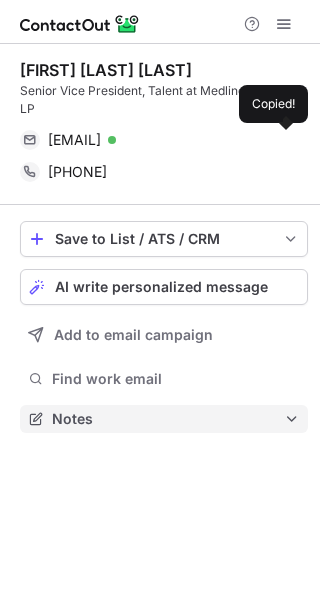 type 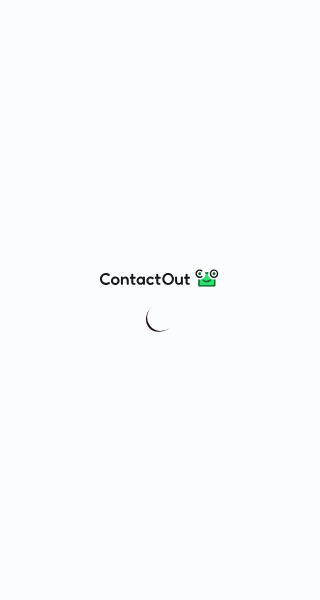 scroll, scrollTop: 0, scrollLeft: 0, axis: both 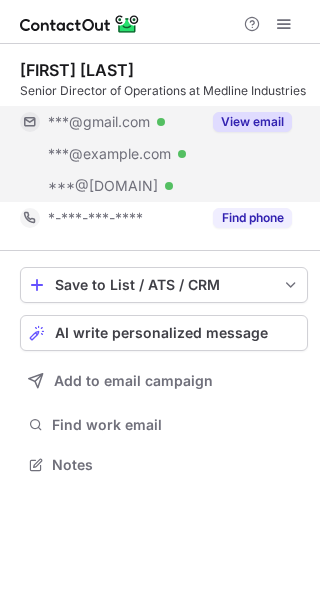 click on "View email" at bounding box center [252, 122] 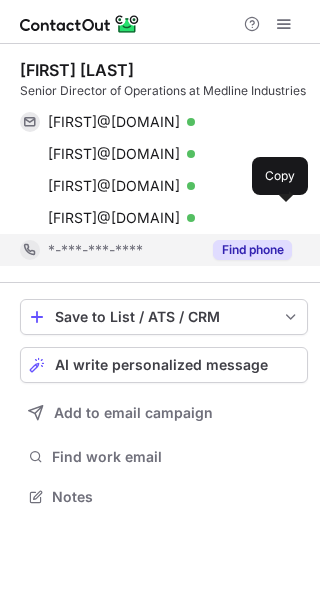 scroll, scrollTop: 10, scrollLeft: 9, axis: both 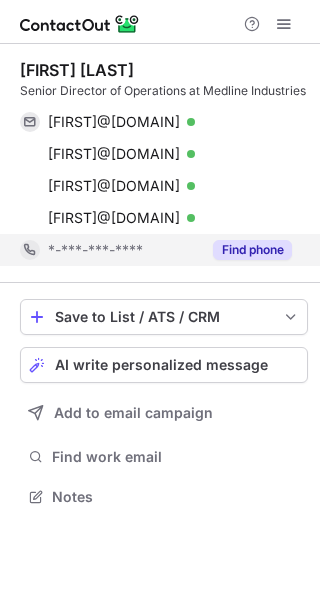 click on "Find phone" at bounding box center (252, 250) 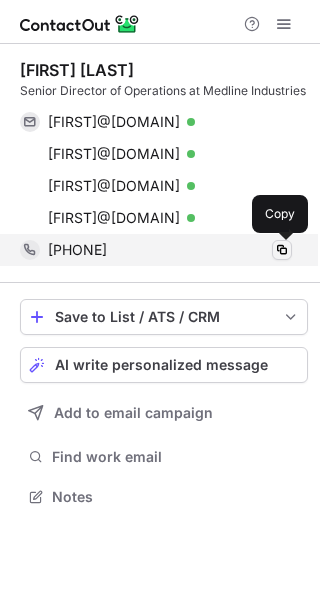 click at bounding box center [282, 250] 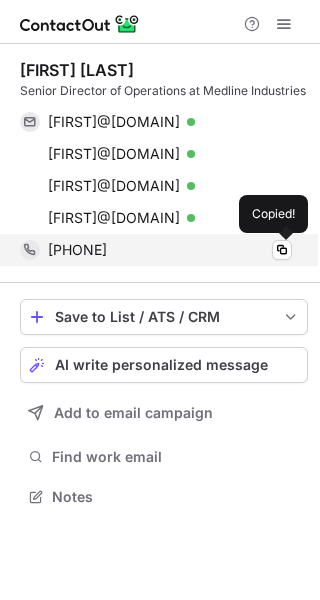 type 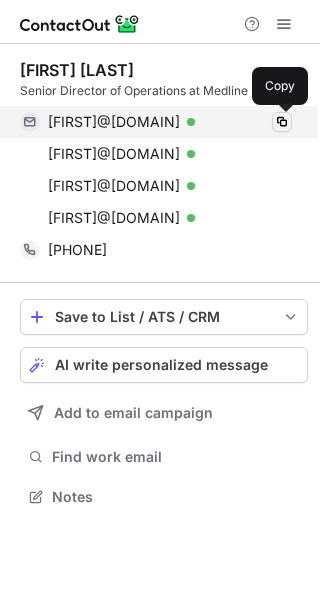 click at bounding box center (282, 122) 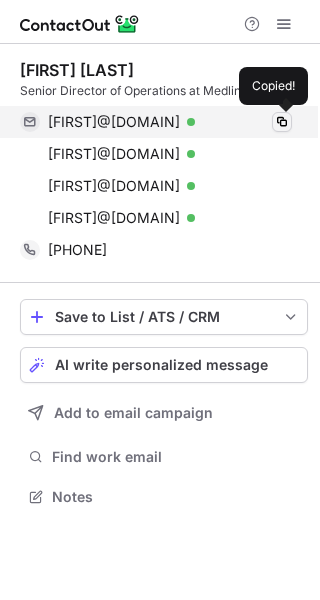 type 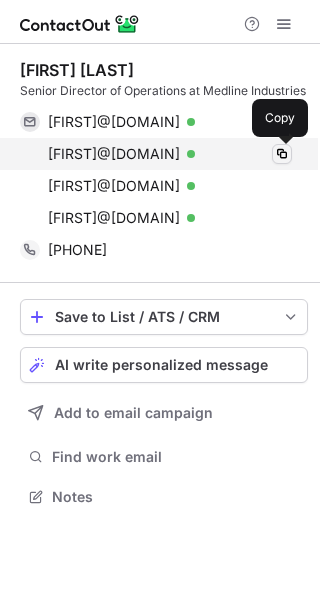 click at bounding box center [282, 154] 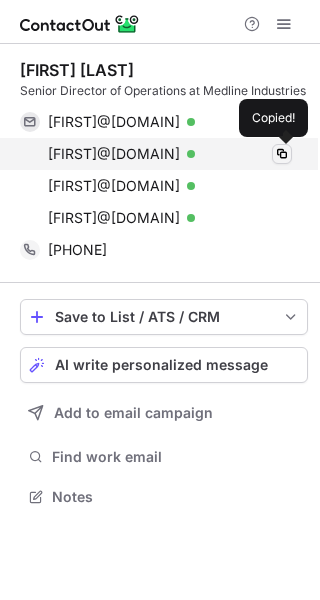type 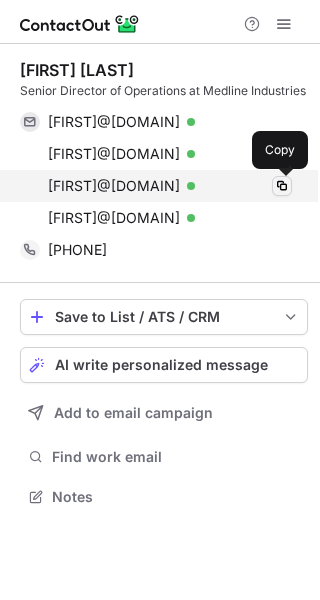 click at bounding box center (282, 186) 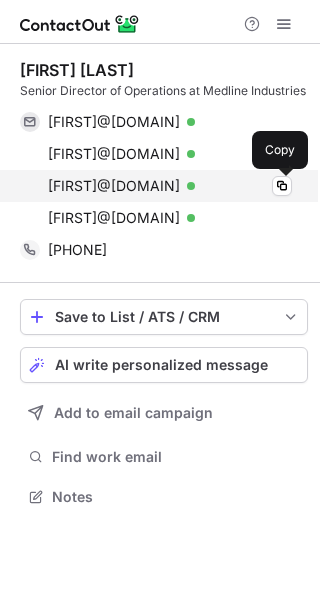 type 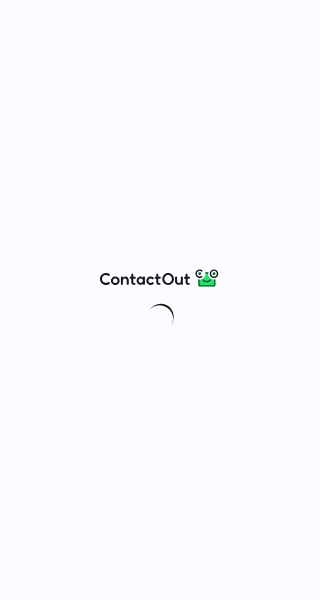 scroll, scrollTop: 0, scrollLeft: 0, axis: both 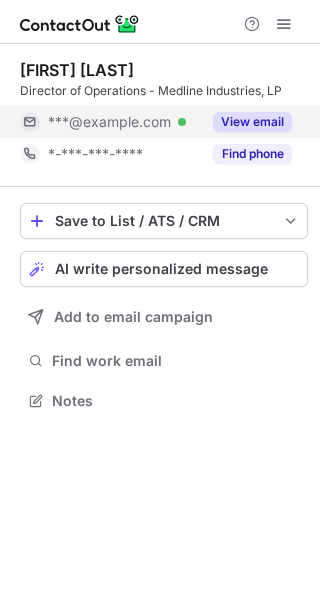 click on "View email" at bounding box center [252, 122] 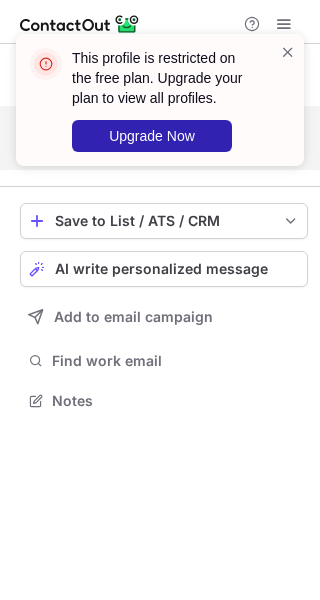 click on "This profile is restricted on the free plan. Upgrade your plan to view all profiles. Upgrade Now" at bounding box center [160, 108] 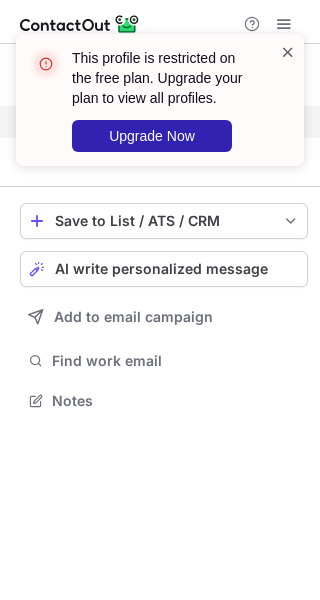 click at bounding box center (288, 52) 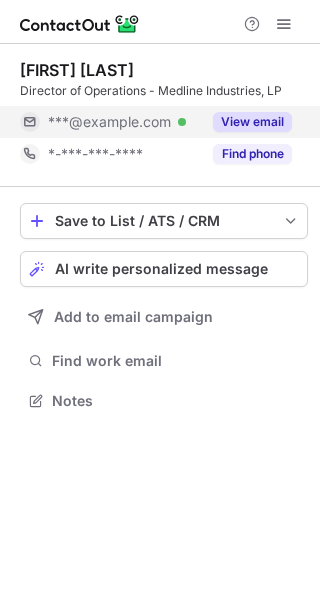 click on "This profile is restricted on the free plan. Upgrade your plan to view all profiles. Upgrade Now" at bounding box center [160, 108] 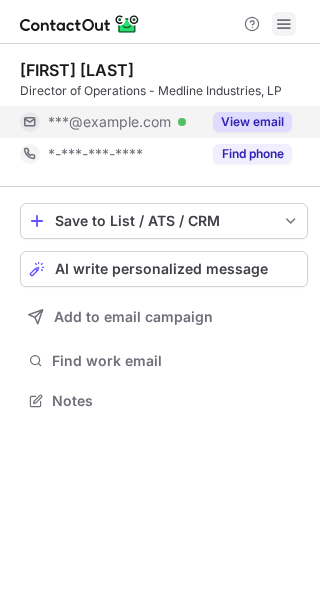 click at bounding box center (284, 24) 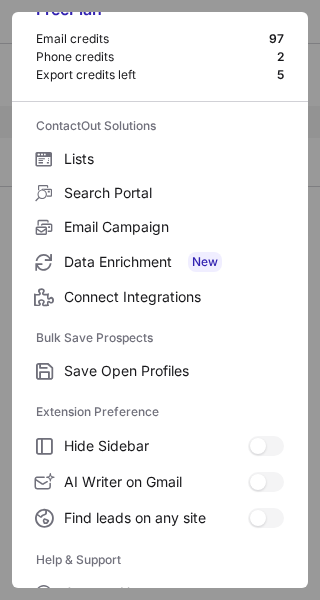 scroll, scrollTop: 232, scrollLeft: 0, axis: vertical 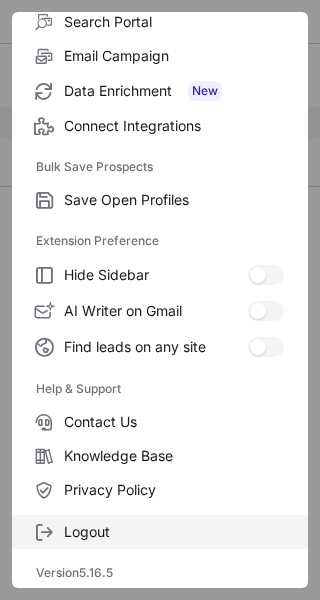 click on "Logout" at bounding box center [160, 532] 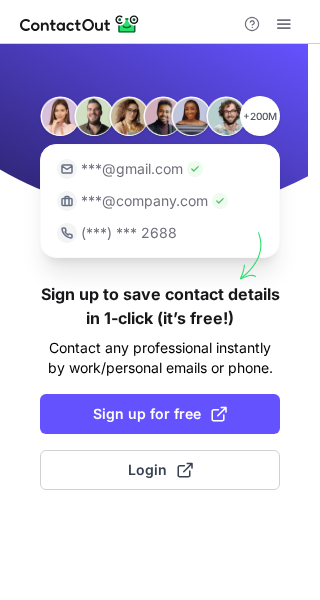 click on "+200M ***@gmail.com ***@company.com (***) *** 2688 Sign up to save contact details in 1-click (it’s free!) Contact any professional instantly by work/personal emails or phone. Sign up for free Login" at bounding box center [160, 322] 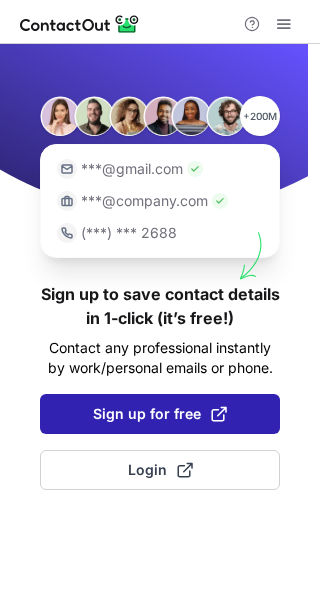 click on "Sign up for free" at bounding box center (160, 414) 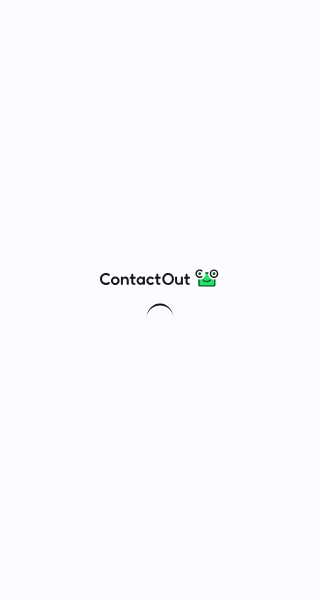 scroll, scrollTop: 0, scrollLeft: 0, axis: both 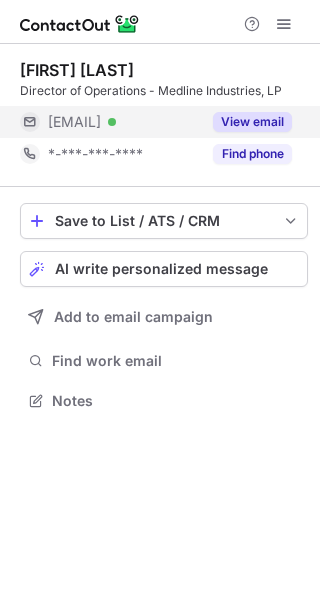click on "View email" at bounding box center [252, 122] 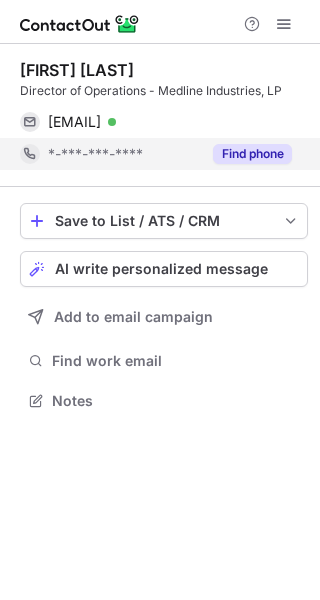 click on "Find phone" at bounding box center [252, 154] 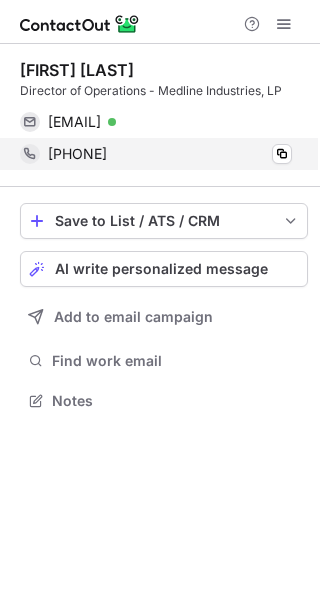 click on "[PHONE] Copy" at bounding box center (156, 154) 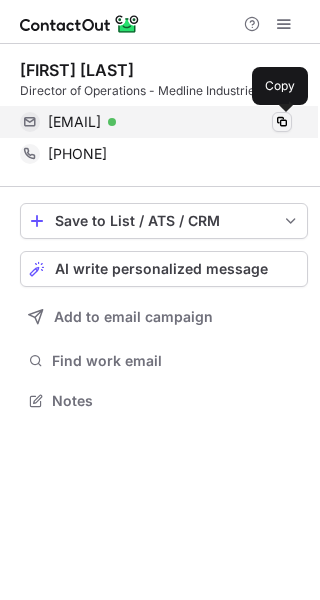 click at bounding box center (282, 122) 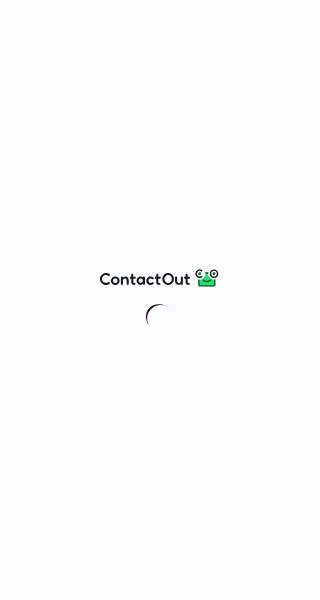 scroll, scrollTop: 0, scrollLeft: 0, axis: both 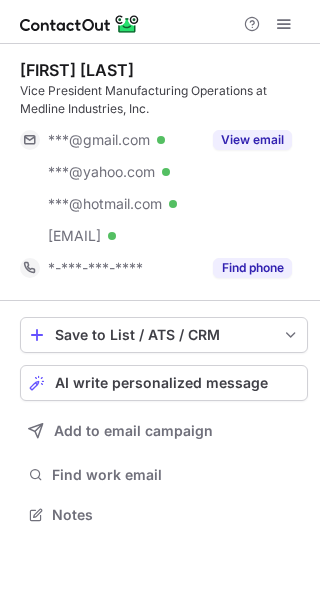 click on "Vice President Manufacturing Operations at Medline Industries, Inc." at bounding box center [164, 100] 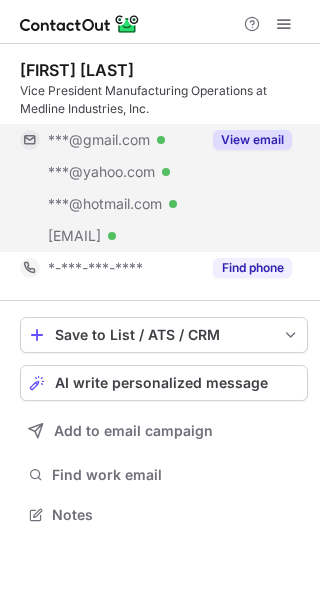 click on "View email" at bounding box center (252, 140) 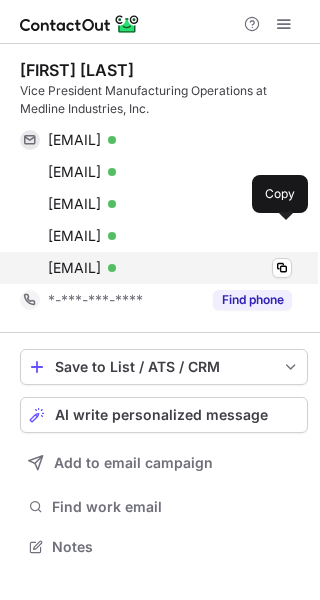 scroll, scrollTop: 9, scrollLeft: 9, axis: both 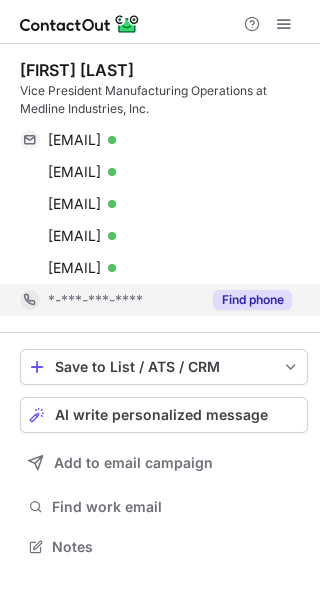 click on "Find phone" at bounding box center [252, 300] 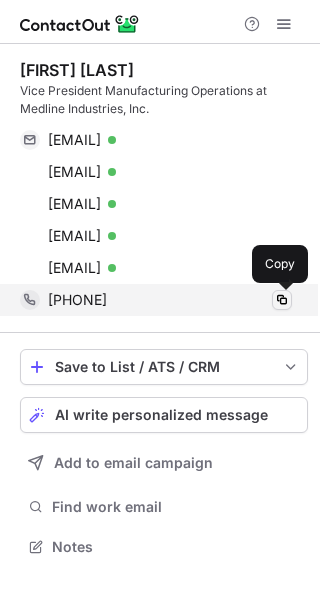 click at bounding box center [282, 300] 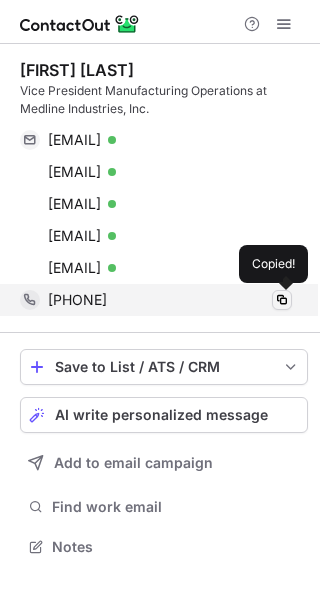 type 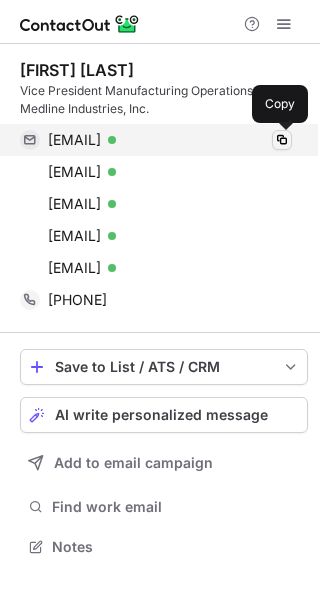 click at bounding box center (282, 140) 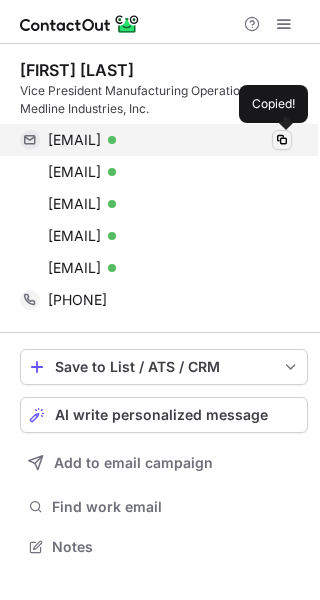 type 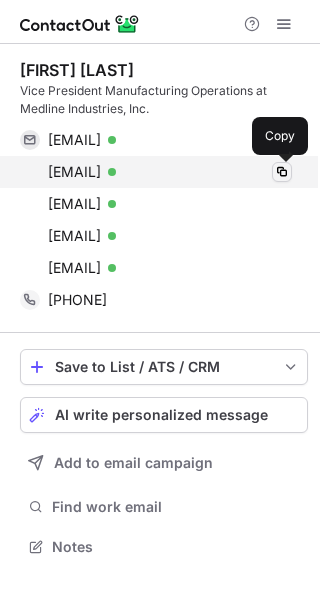 click at bounding box center (282, 172) 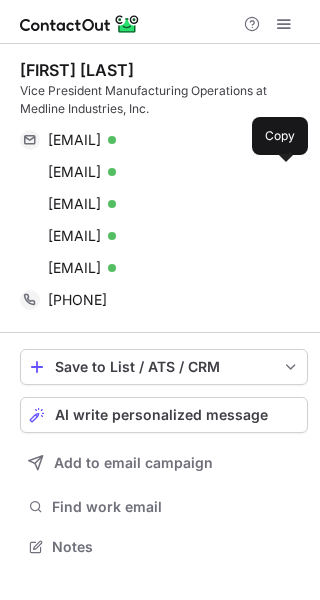 type 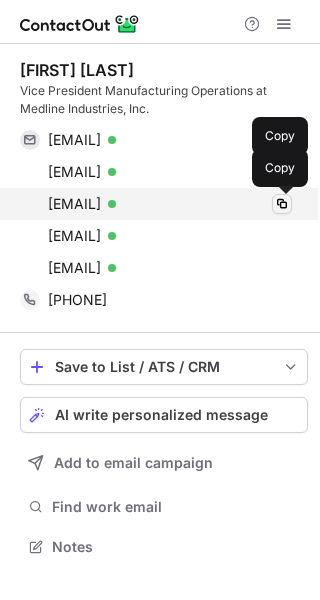 click at bounding box center (282, 204) 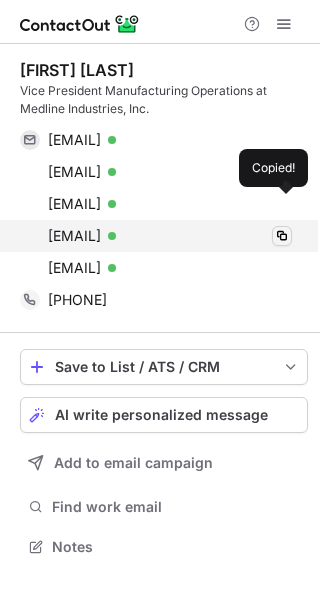 type 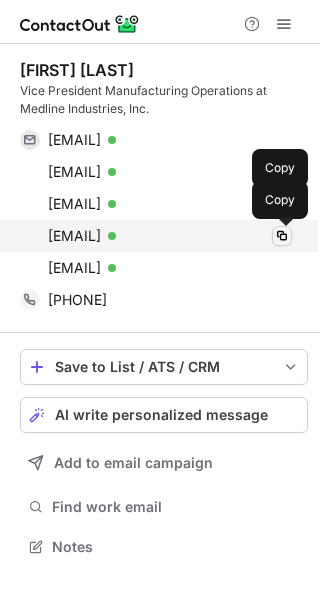 click at bounding box center [282, 236] 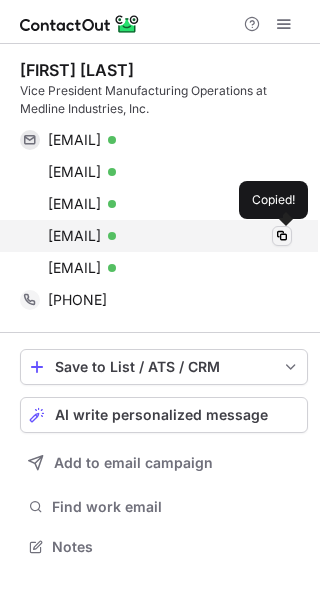 type 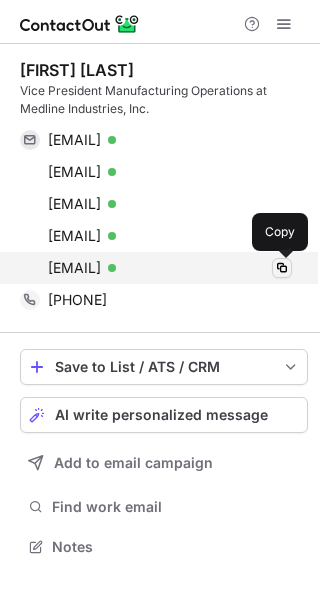 click at bounding box center [282, 268] 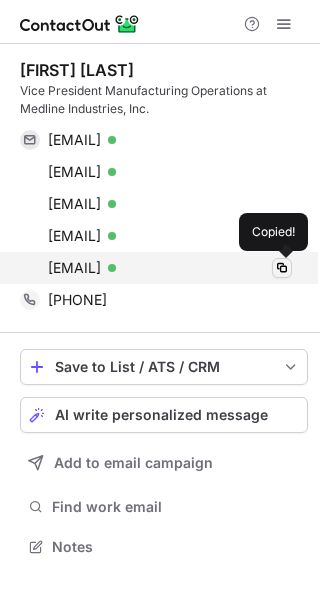 type 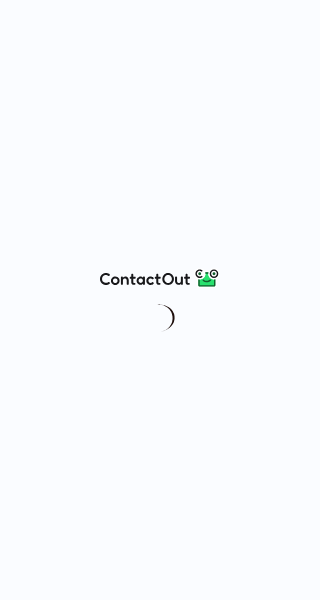 scroll, scrollTop: 0, scrollLeft: 0, axis: both 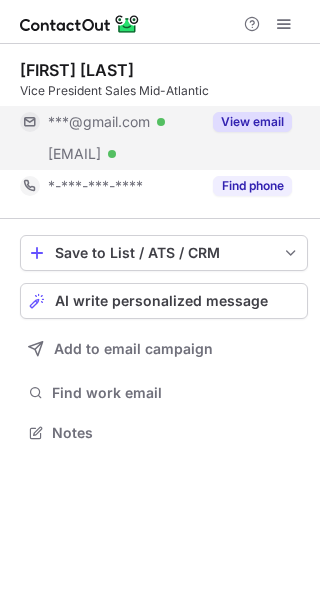 click on "View email" at bounding box center [252, 122] 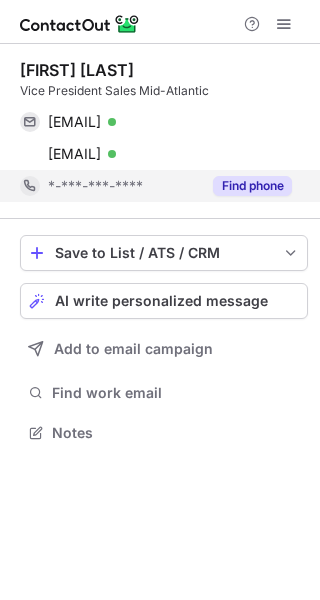 click on "Find phone" at bounding box center (252, 186) 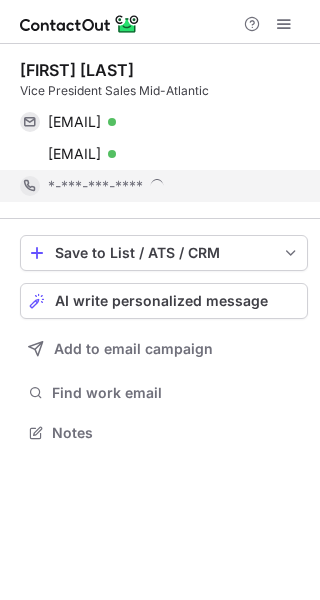 scroll, scrollTop: 10, scrollLeft: 9, axis: both 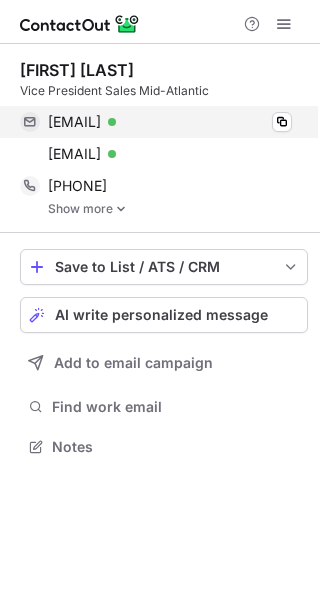 click on "[EMAIL] Verified Copy" at bounding box center (156, 122) 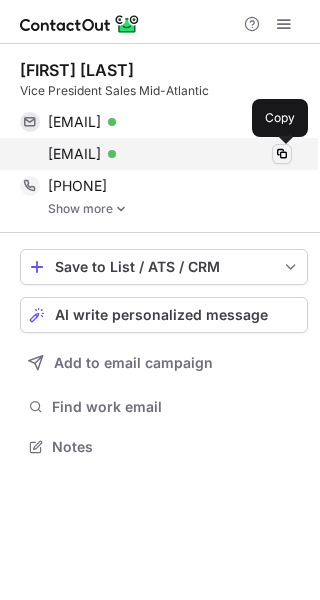 click at bounding box center (282, 154) 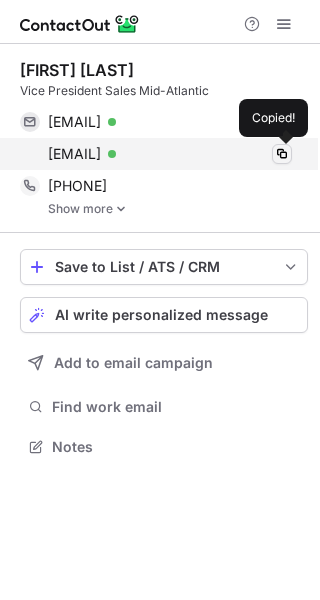 type 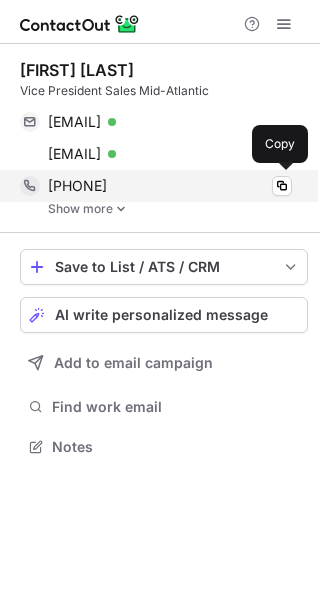 click on "[PHONE] Copy" at bounding box center [156, 186] 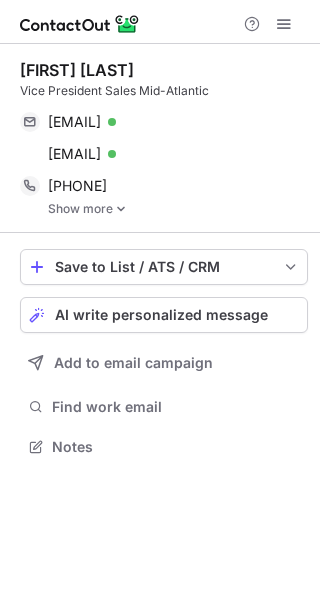 click at bounding box center [121, 209] 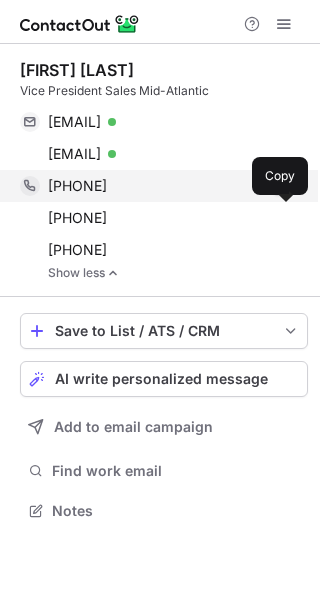 scroll, scrollTop: 10, scrollLeft: 9, axis: both 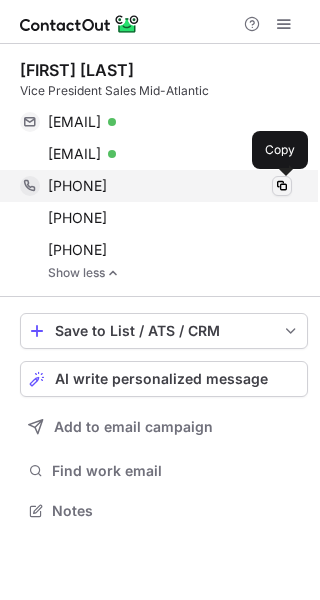 click at bounding box center [282, 186] 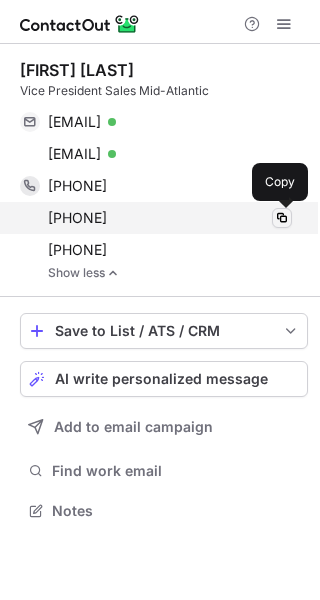 click at bounding box center (282, 218) 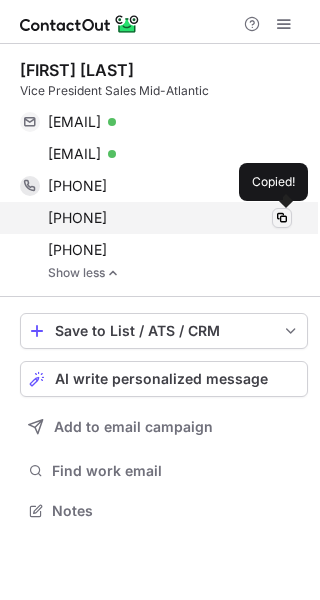 type 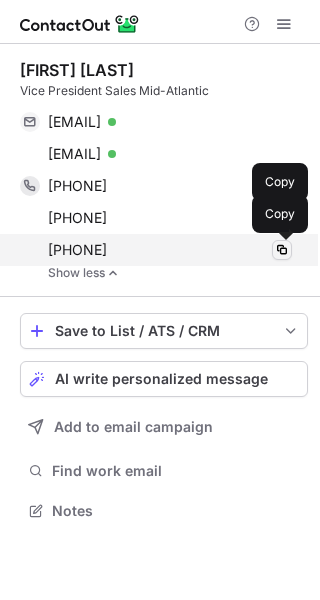 click at bounding box center (282, 250) 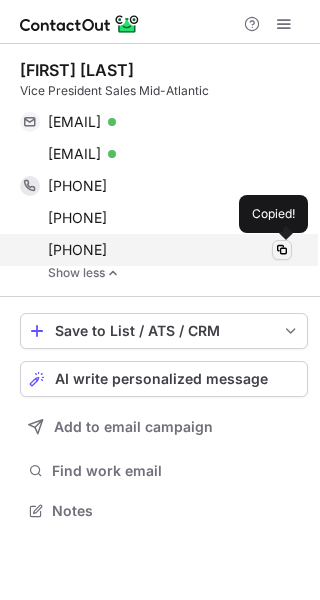 type 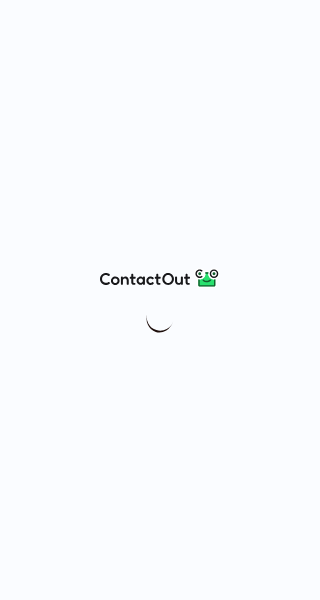 scroll, scrollTop: 0, scrollLeft: 0, axis: both 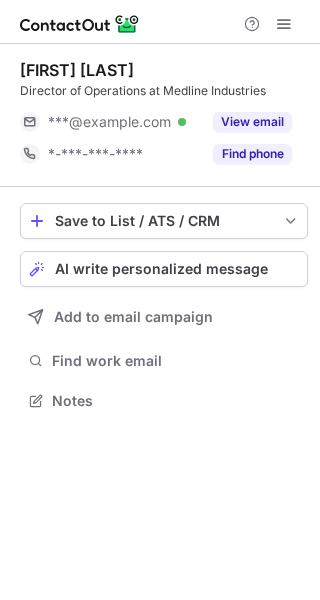 click on "View email" at bounding box center (252, 122) 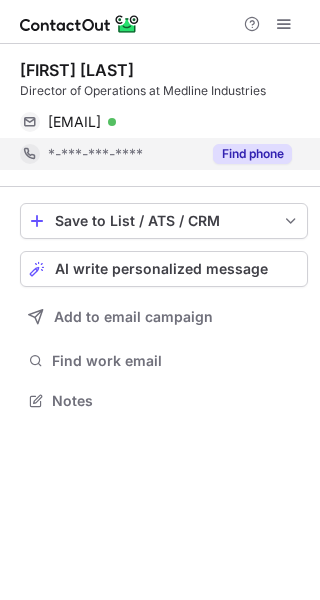 click on "Find phone" at bounding box center (252, 154) 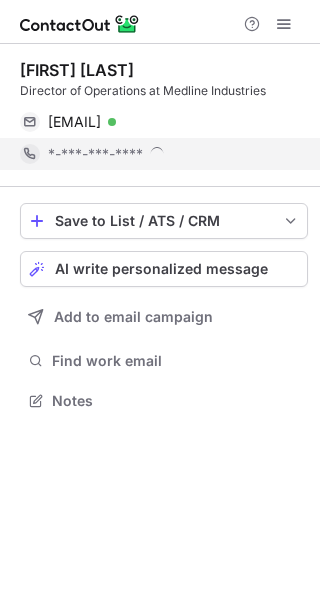 scroll, scrollTop: 10, scrollLeft: 9, axis: both 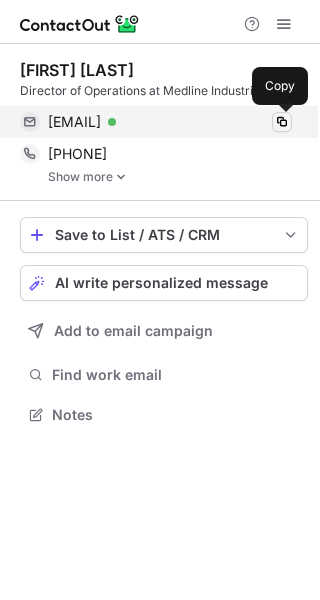 click at bounding box center (282, 122) 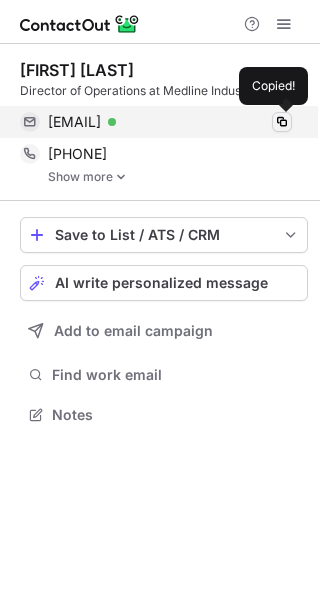 type 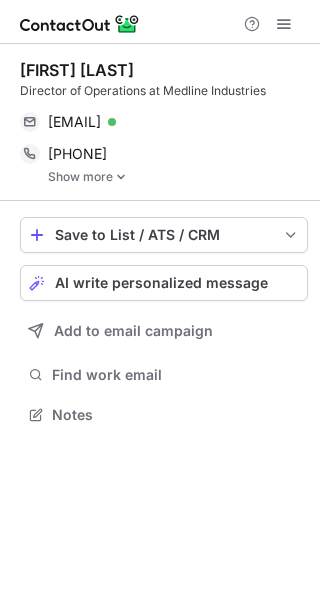 click at bounding box center [121, 177] 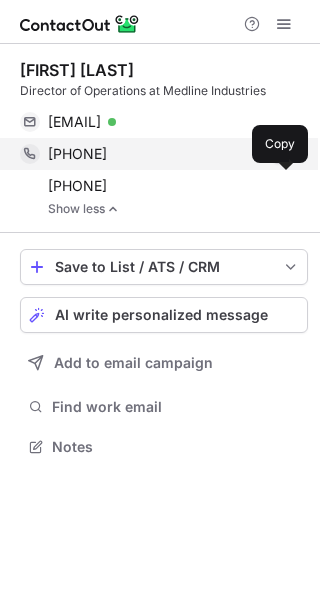 scroll, scrollTop: 10, scrollLeft: 9, axis: both 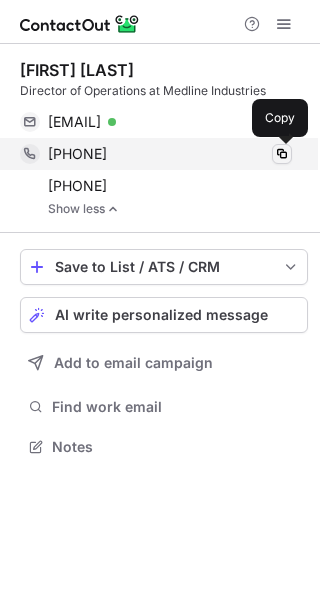 click at bounding box center (282, 154) 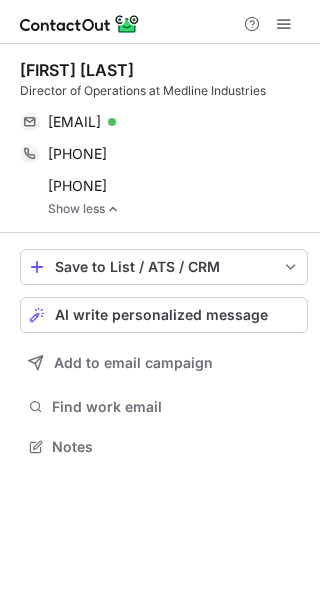 type 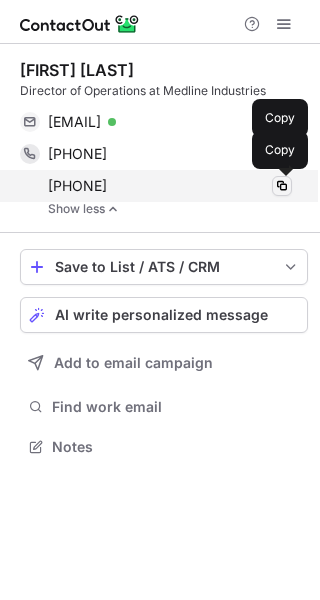 click at bounding box center (282, 186) 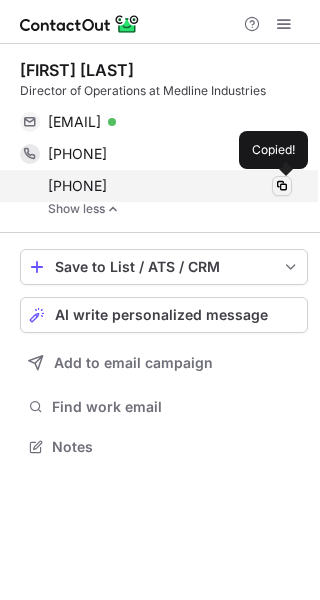 type 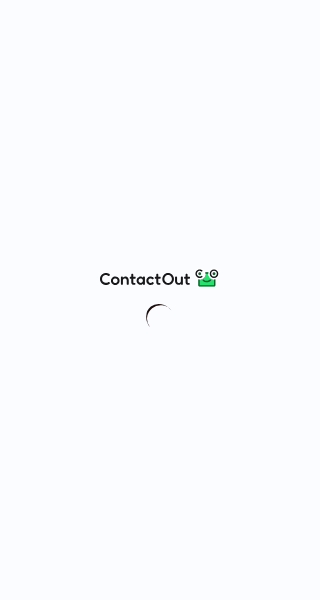 scroll, scrollTop: 0, scrollLeft: 0, axis: both 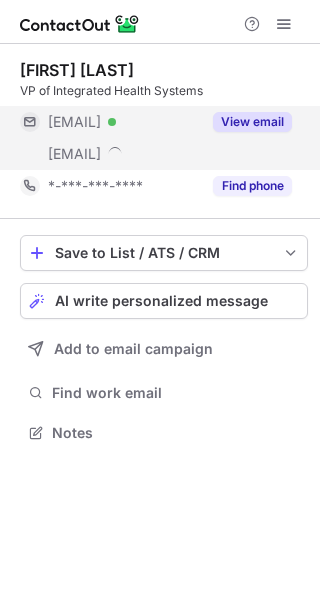 click on "View email" at bounding box center [252, 122] 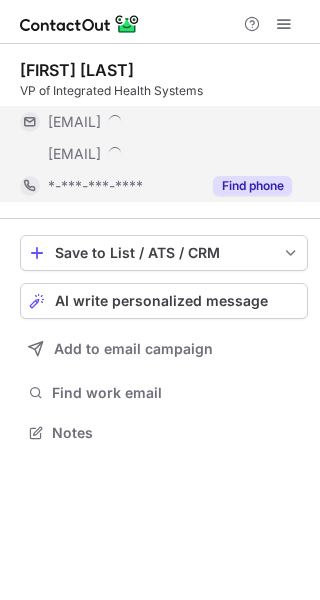 scroll, scrollTop: 10, scrollLeft: 9, axis: both 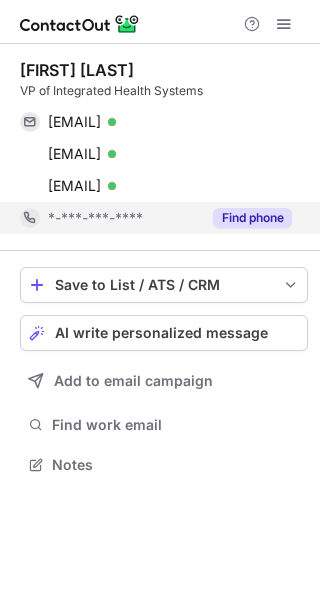 click on "Find phone" at bounding box center [252, 218] 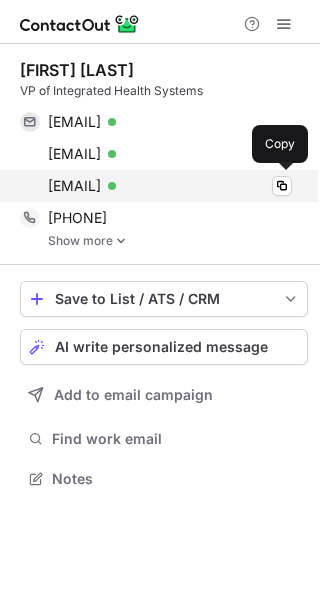 scroll, scrollTop: 10, scrollLeft: 9, axis: both 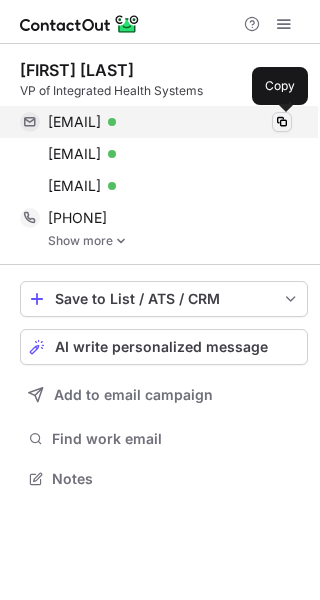 click at bounding box center [282, 122] 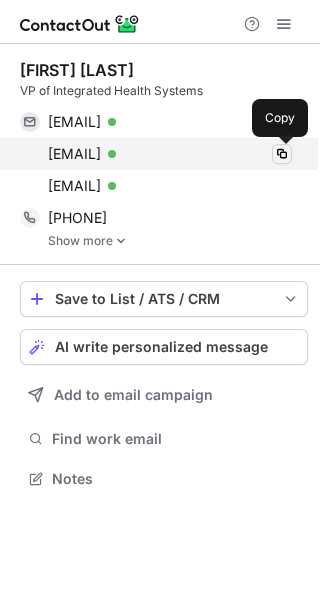 click at bounding box center (282, 154) 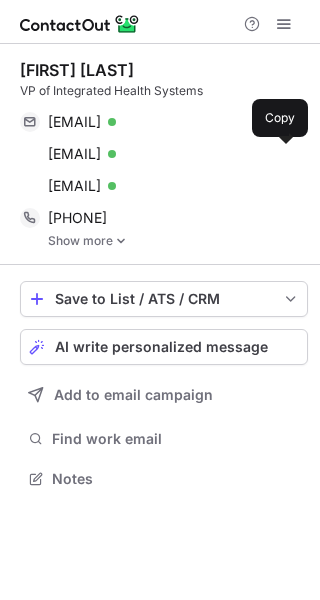 click on "Show more" at bounding box center (178, 241) 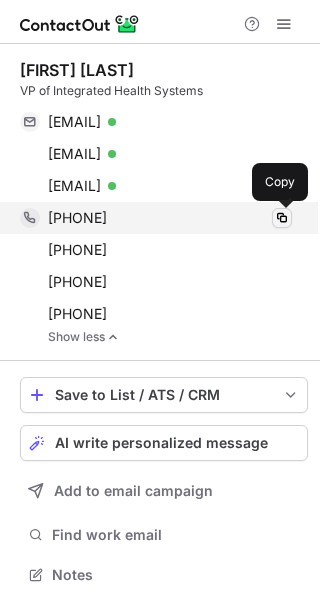 click at bounding box center (282, 218) 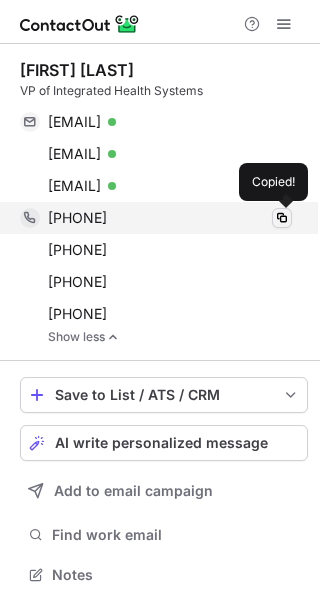 type 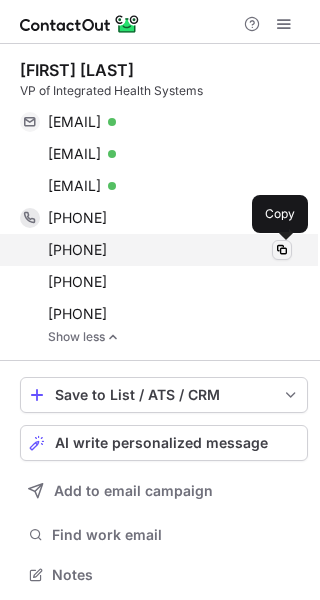 click at bounding box center [282, 250] 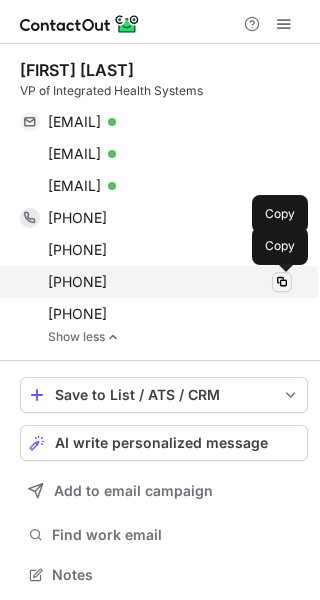 click at bounding box center [282, 282] 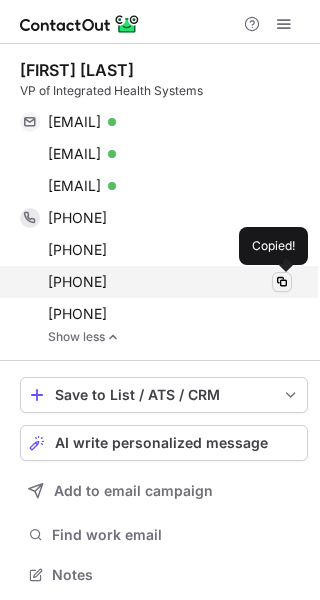 type 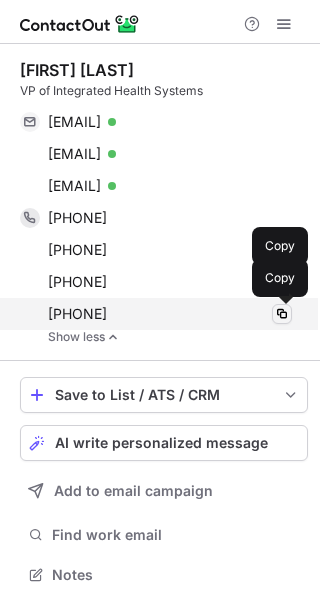 click at bounding box center [282, 314] 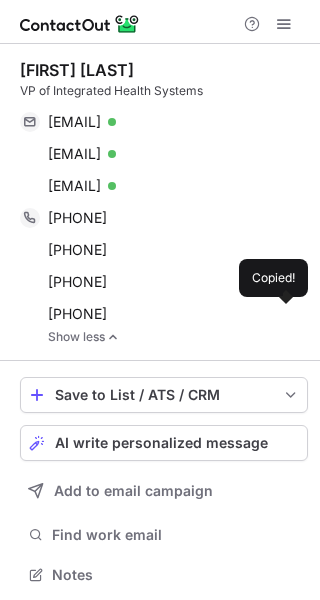 type 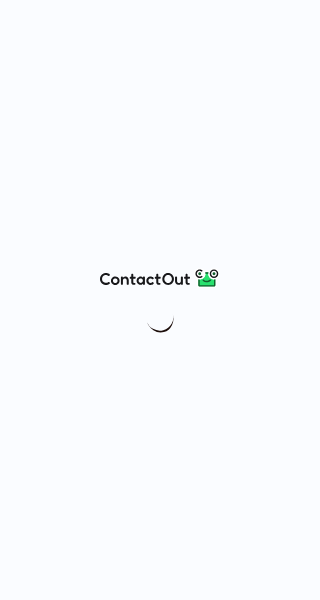 scroll, scrollTop: 0, scrollLeft: 0, axis: both 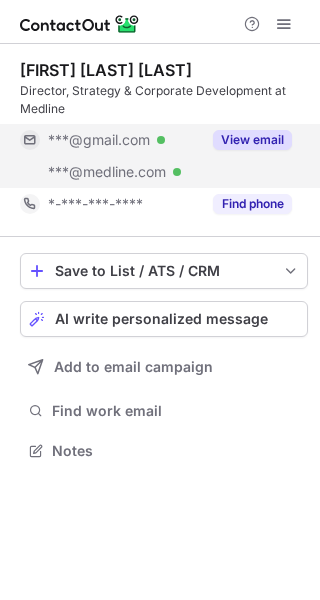 click on "View email" at bounding box center [252, 140] 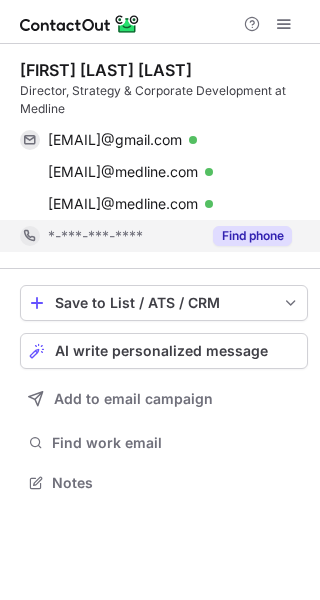 scroll, scrollTop: 10, scrollLeft: 9, axis: both 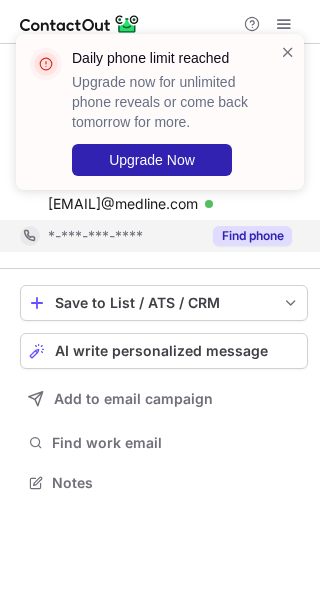 click on "Daily phone limit reached Upgrade now for unlimited phone reveals or come back tomorrow for more. Upgrade Now" at bounding box center (160, 112) 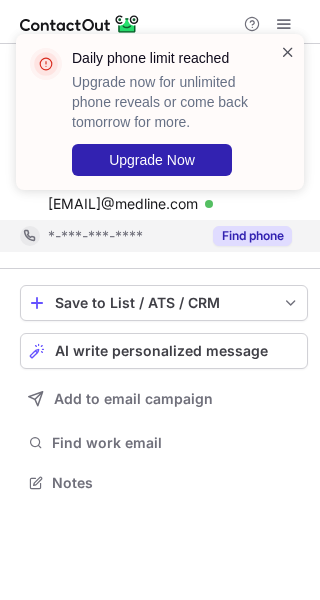 click at bounding box center [288, 52] 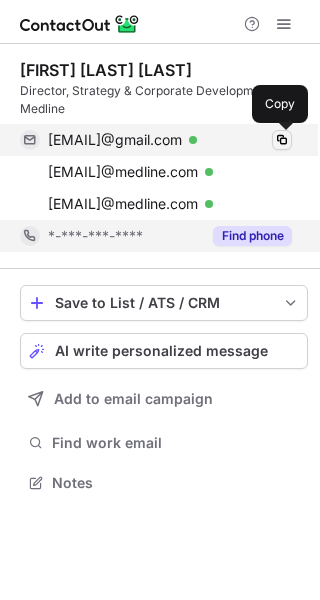 click at bounding box center (282, 140) 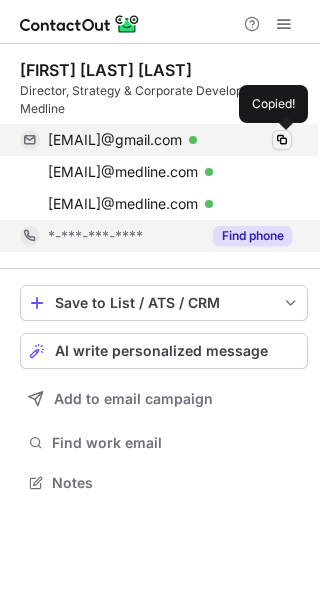 type 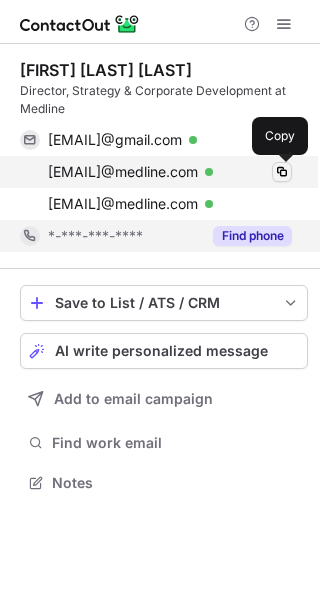 click at bounding box center (282, 172) 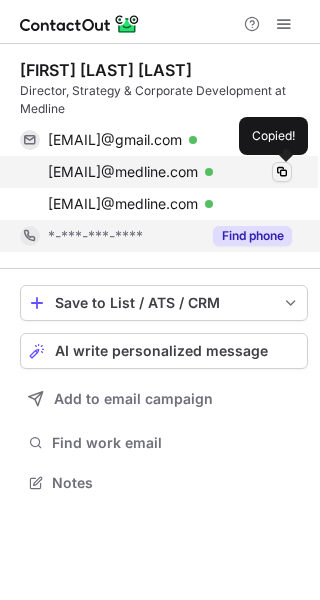 type 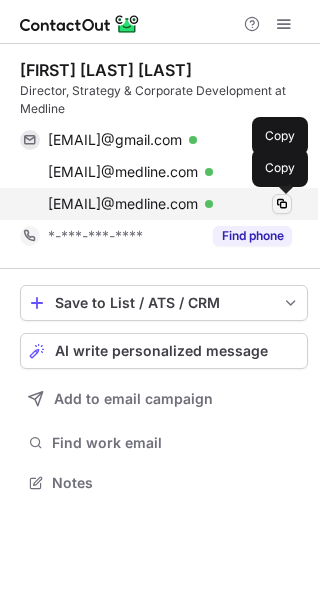 click at bounding box center [282, 204] 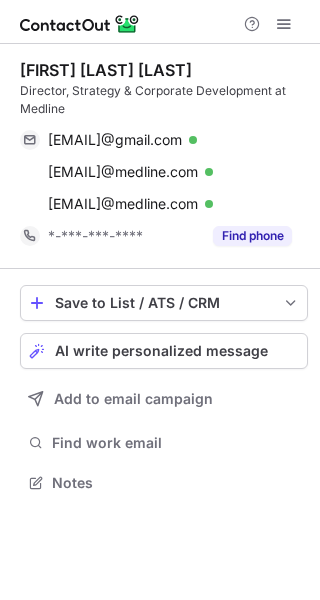 type 